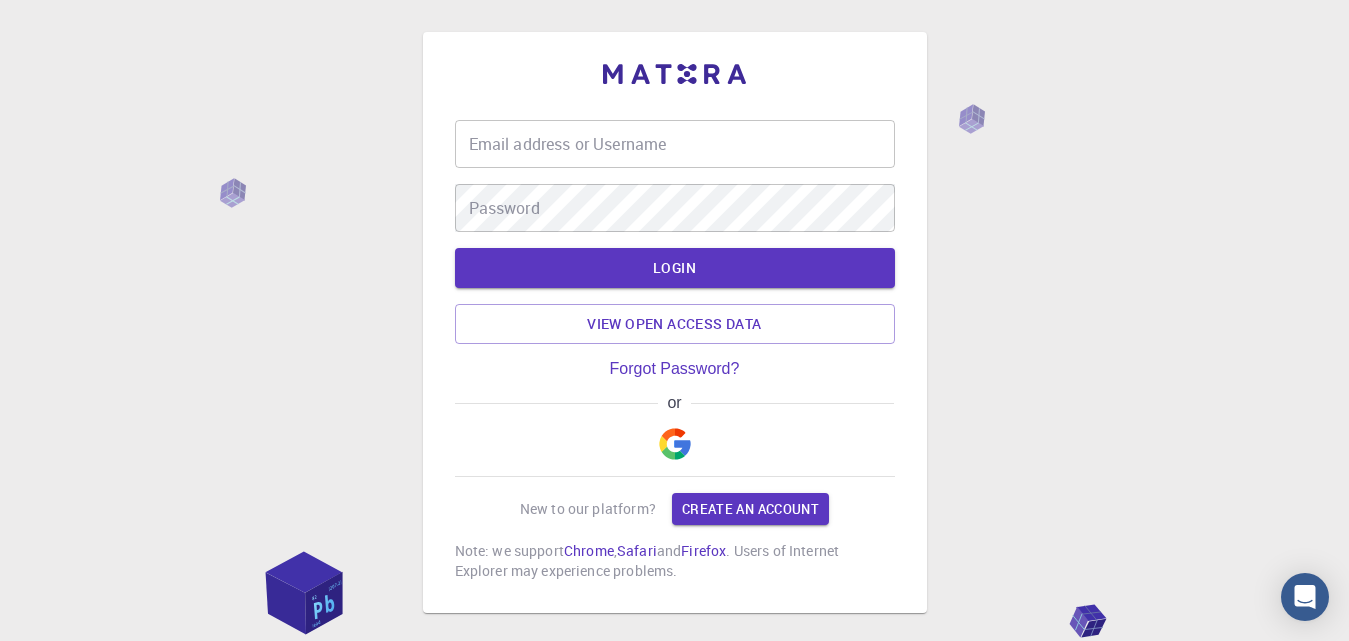 scroll, scrollTop: 0, scrollLeft: 0, axis: both 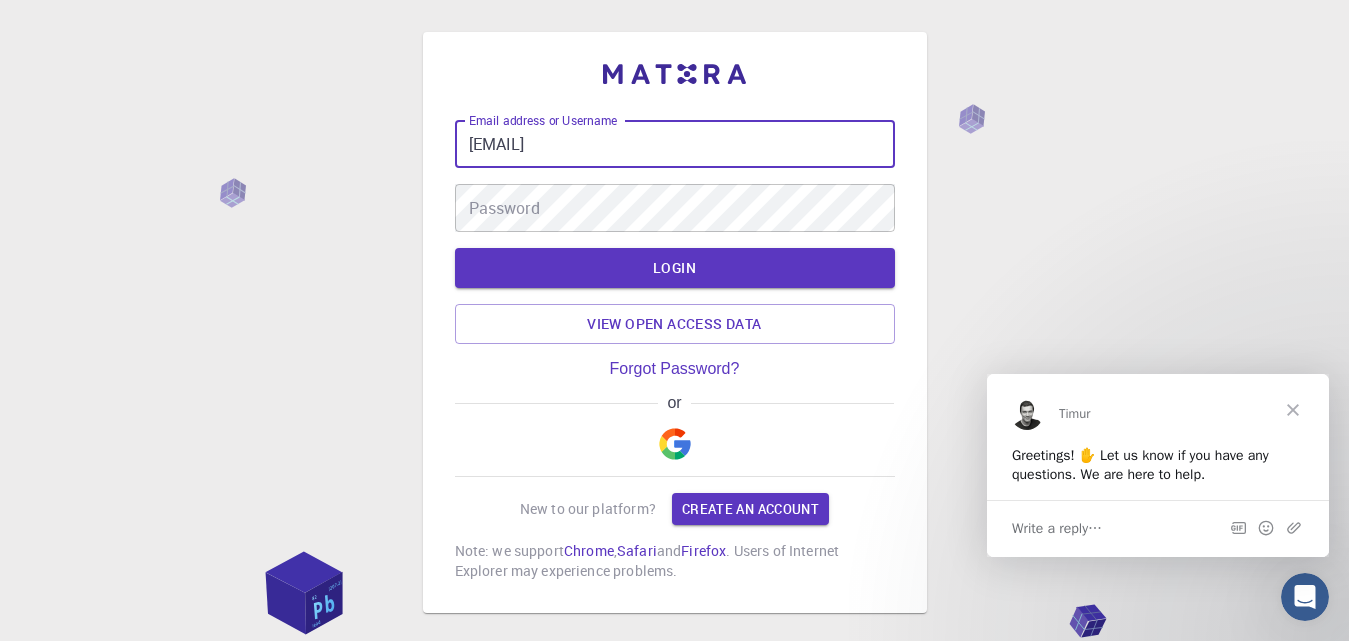 type on "[EMAIL]" 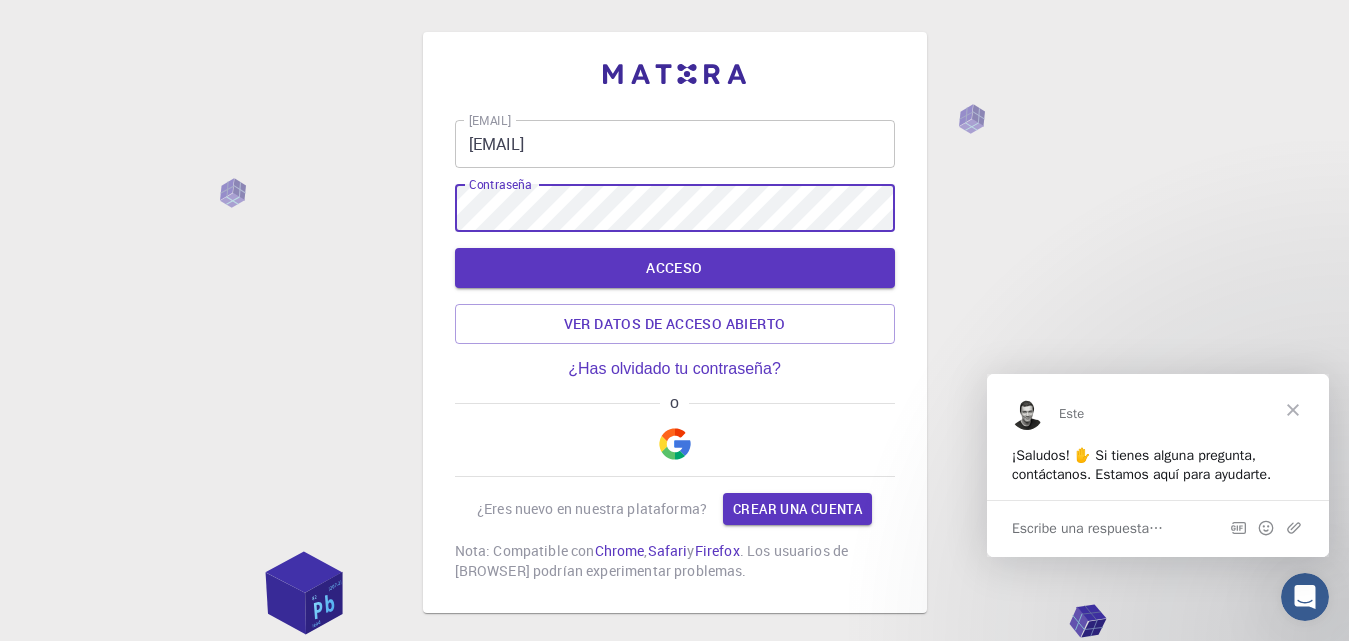 click on "ACCESO" at bounding box center (675, 268) 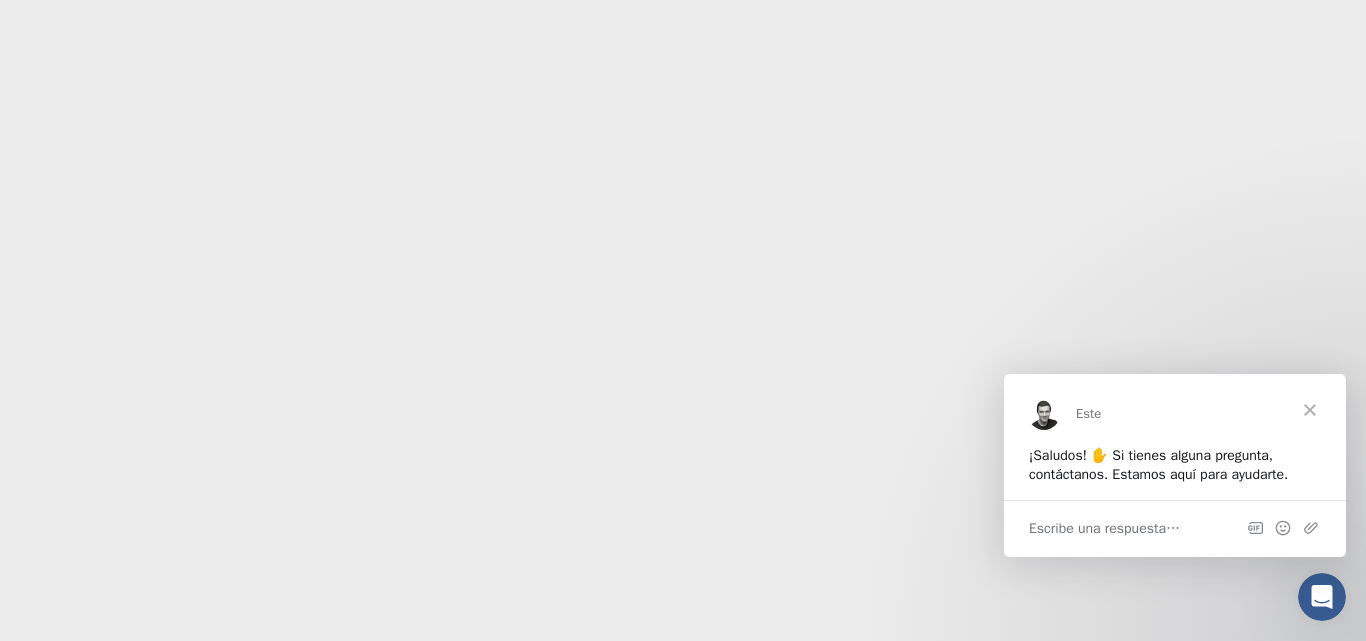 click at bounding box center (1310, 409) 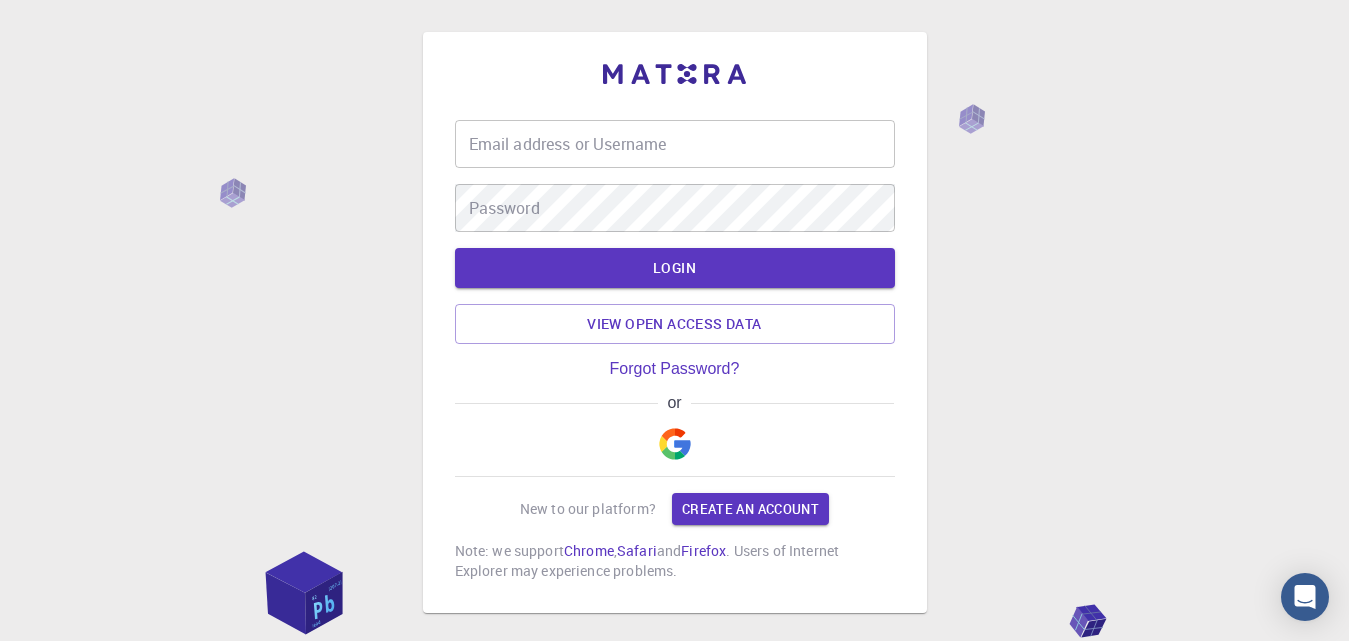 scroll, scrollTop: 0, scrollLeft: 0, axis: both 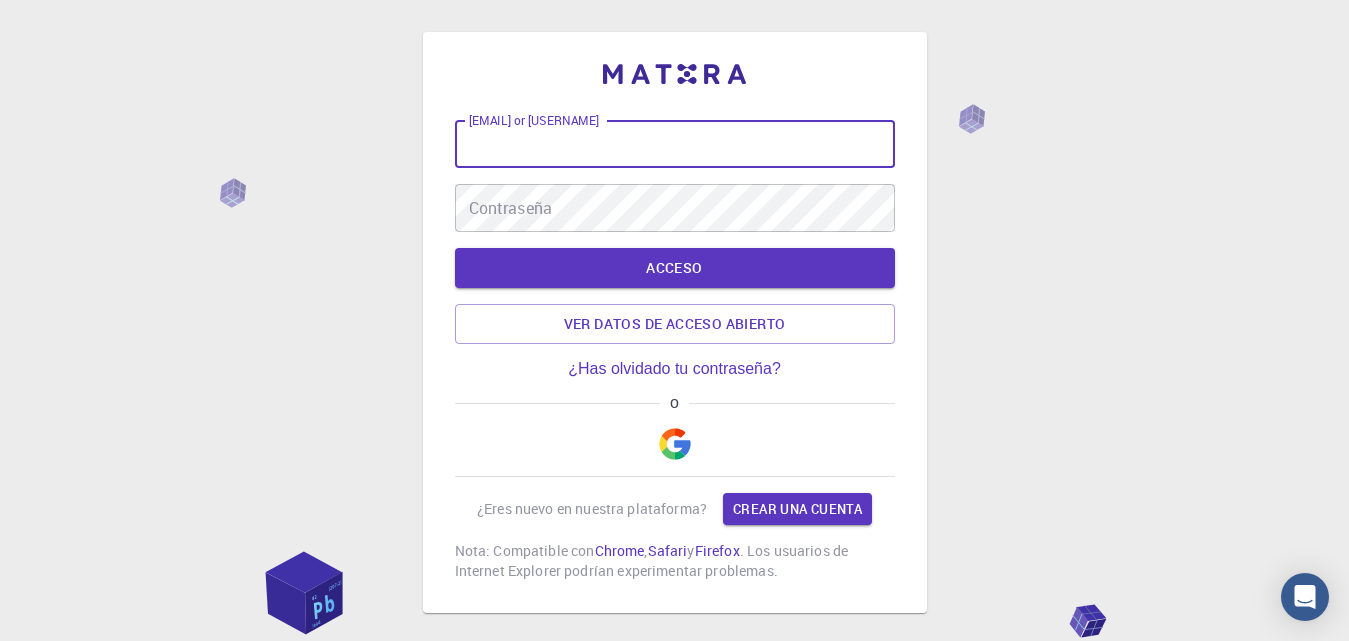 click on "[EMAIL] or [USERNAME]" at bounding box center (675, 144) 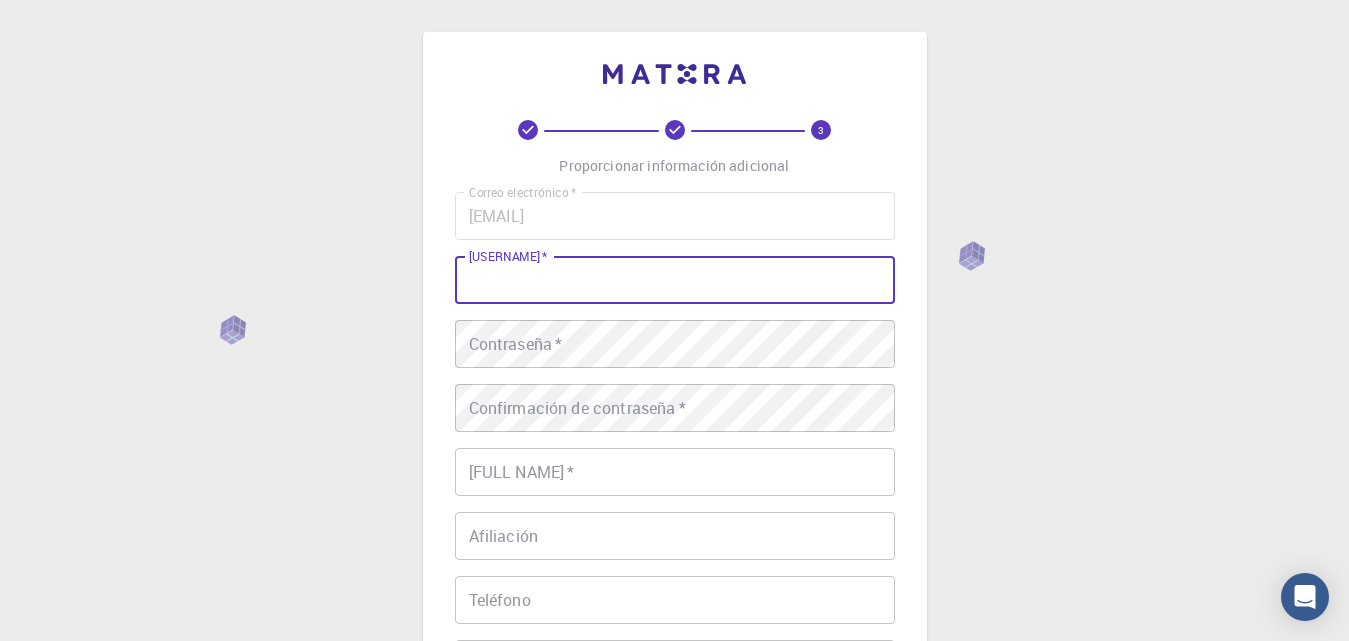 click on "[USERNAME]    *" at bounding box center [675, 280] 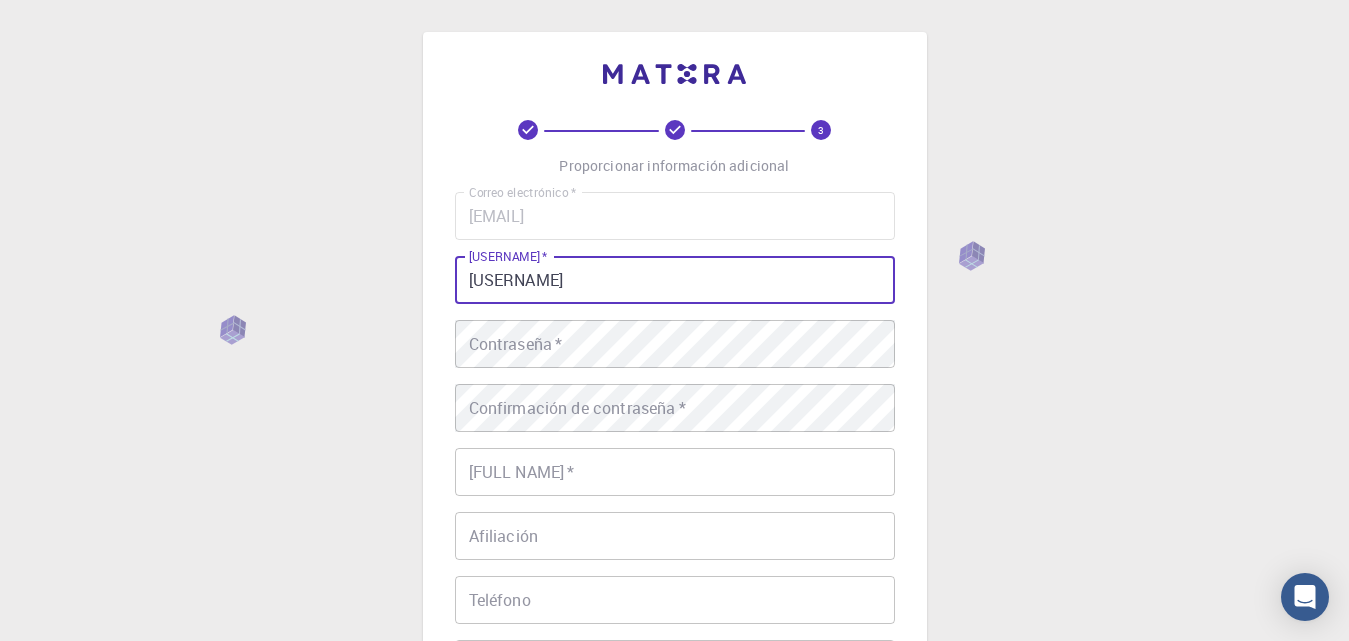 type on "[USERNAME]" 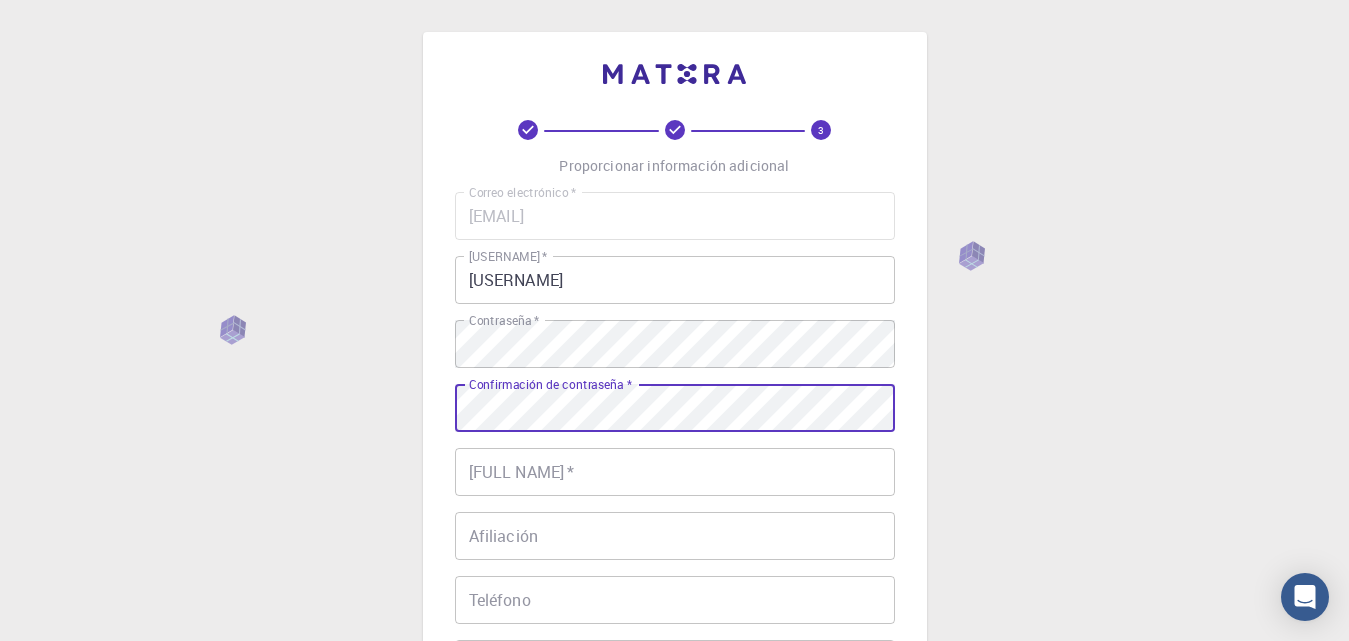 click on "[FULL NAME]    *" at bounding box center (675, 472) 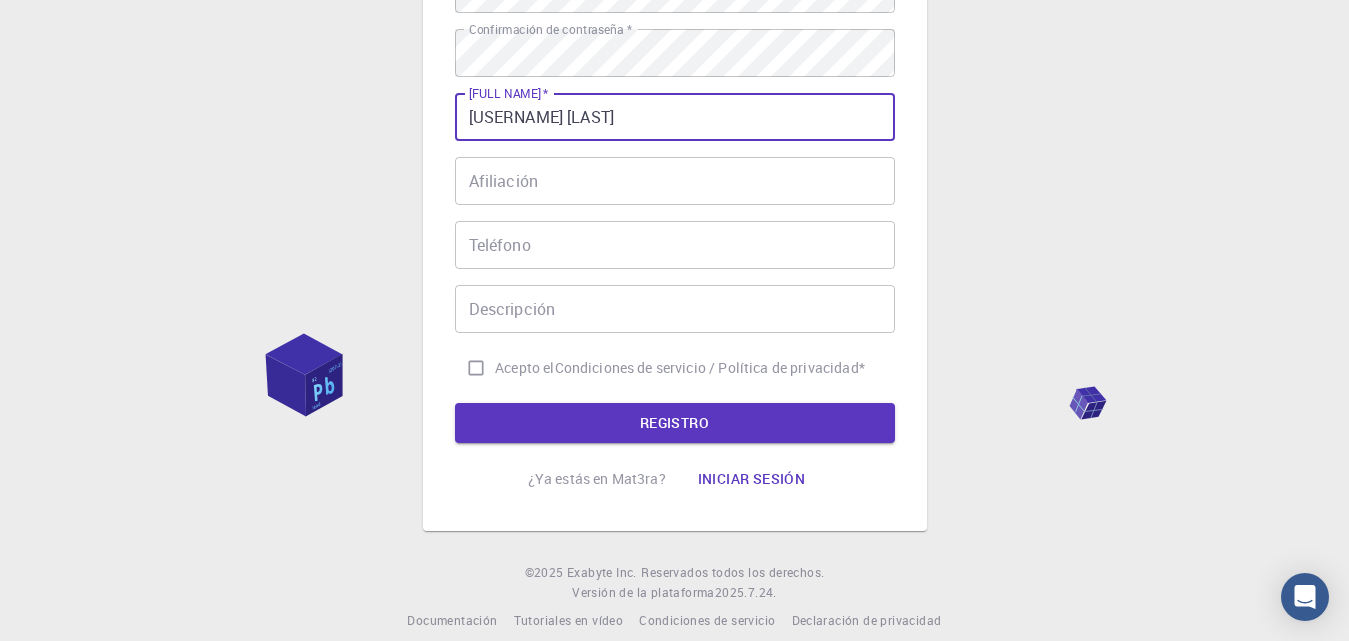 scroll, scrollTop: 357, scrollLeft: 0, axis: vertical 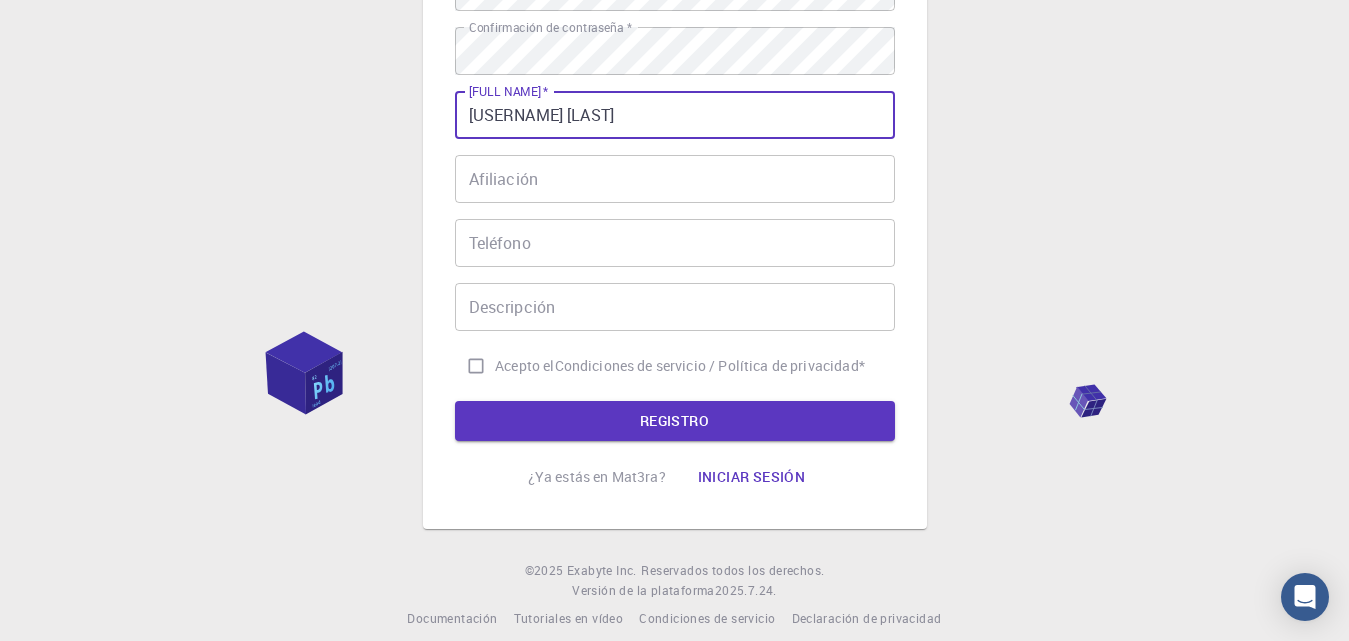 type on "[USERNAME] [LAST]" 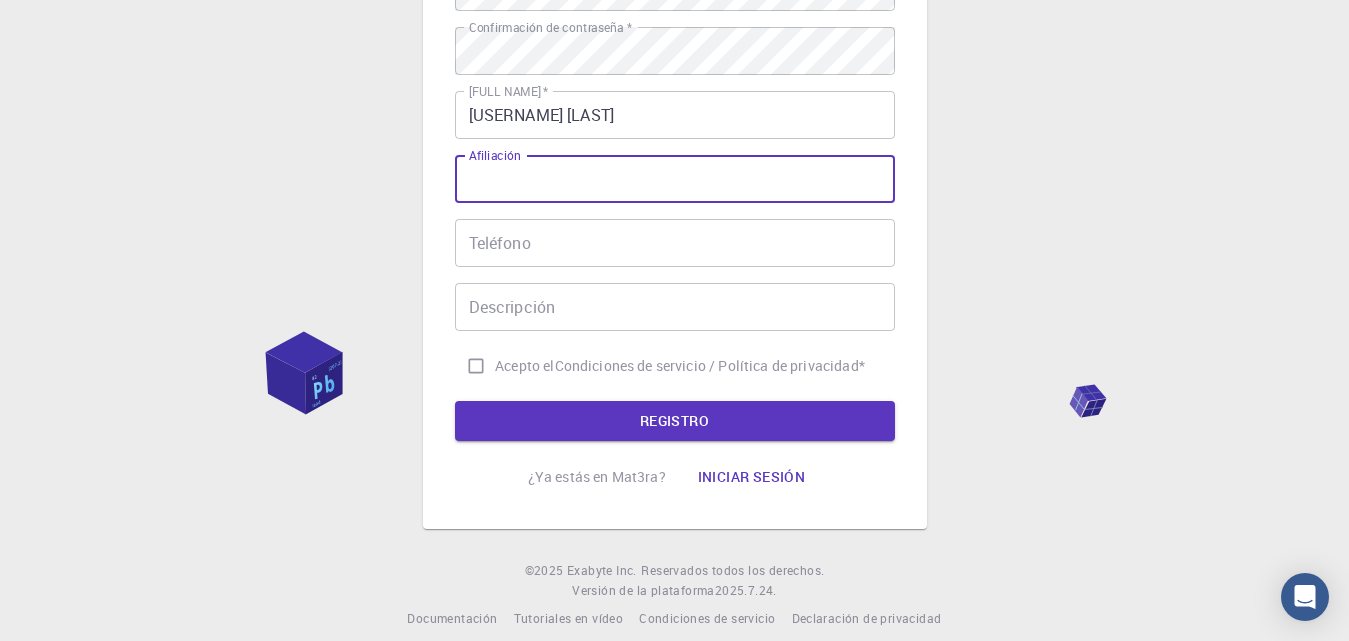 click on "Afiliación" at bounding box center (675, 179) 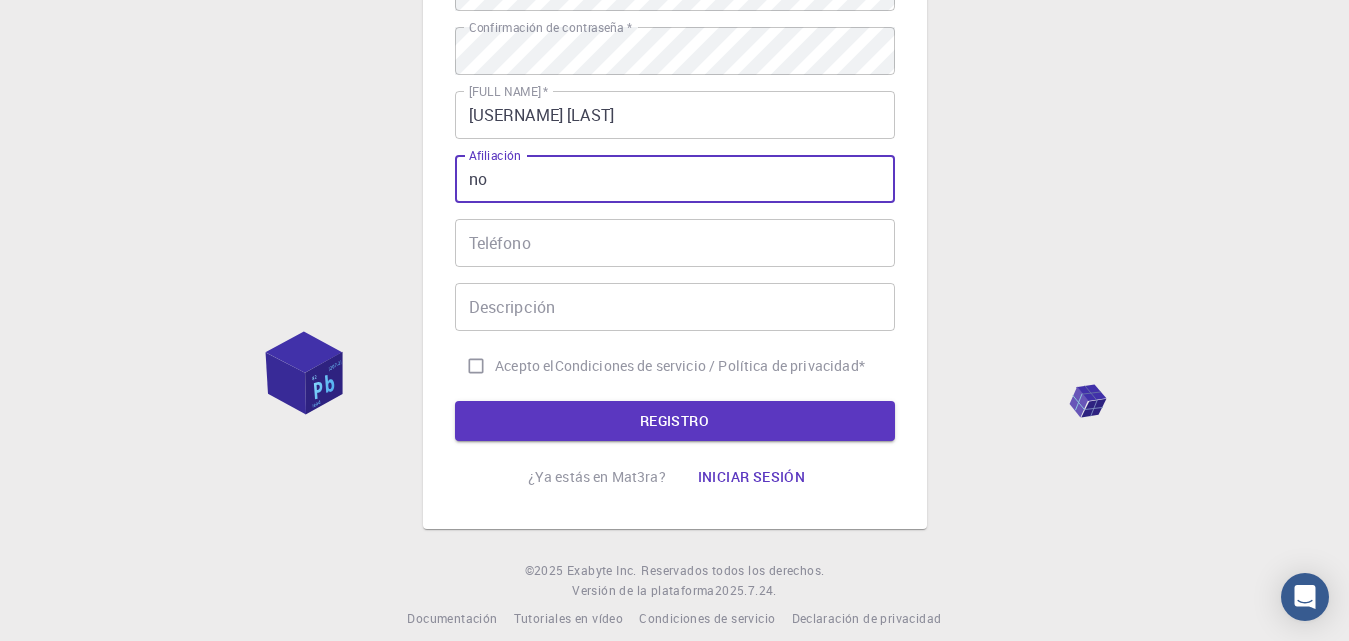 type on "no" 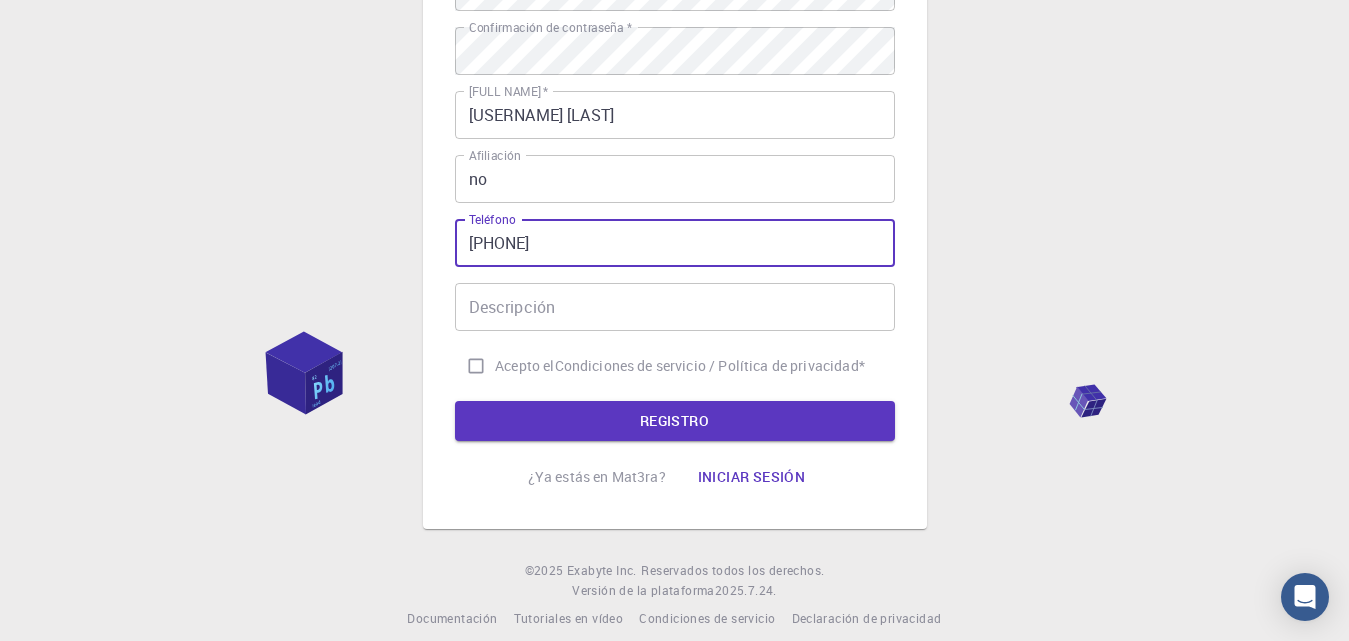 type on "[PHONE]" 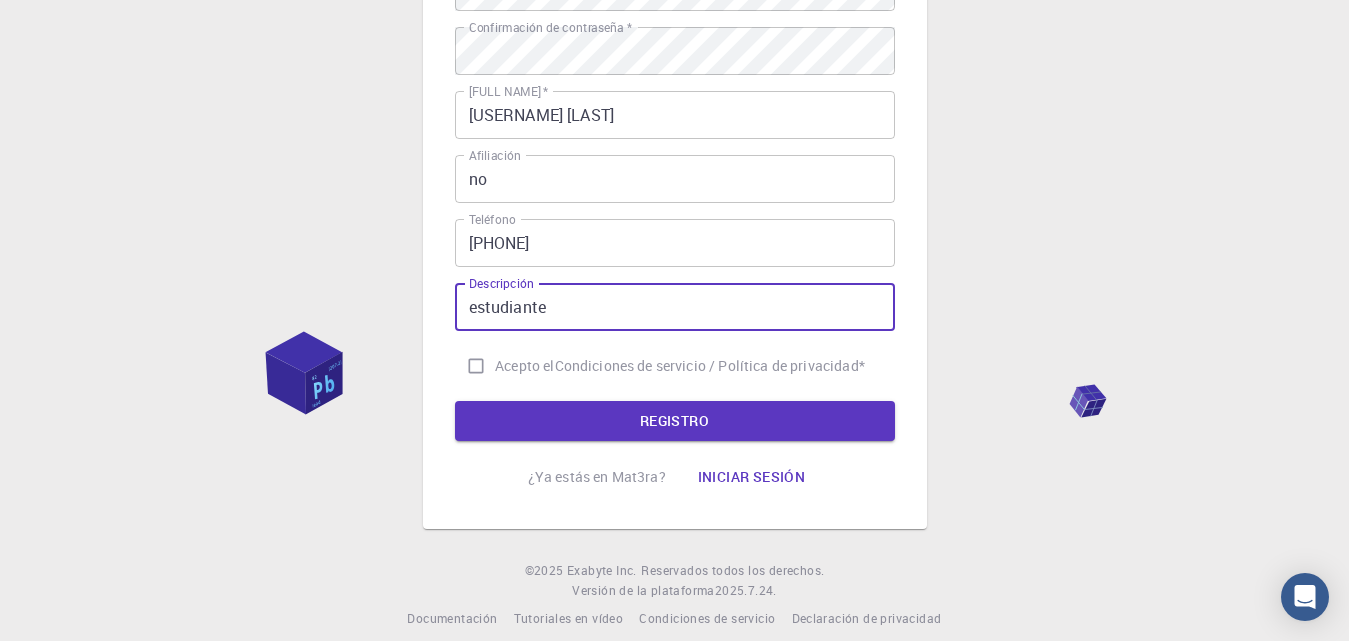 type on "estudiante" 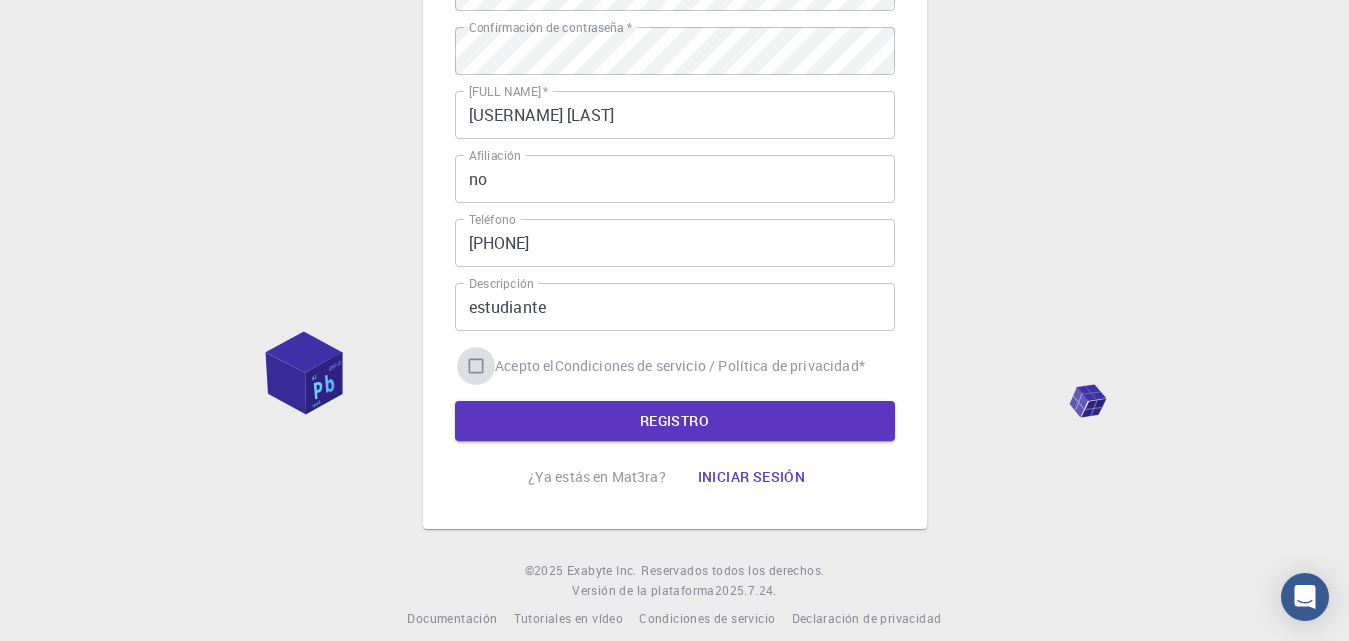 click on "Acepto el  Condiciones de servicio / Política de privacidad  *" at bounding box center [476, 366] 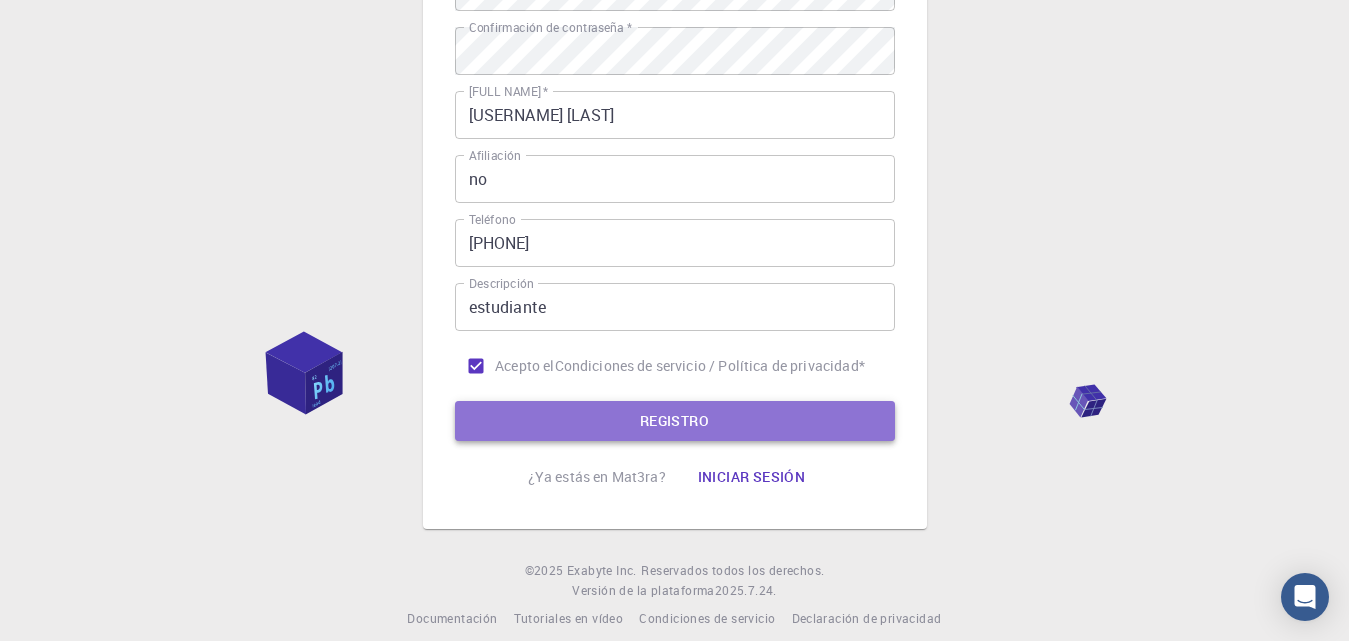 click on "REGISTRO" at bounding box center [675, 421] 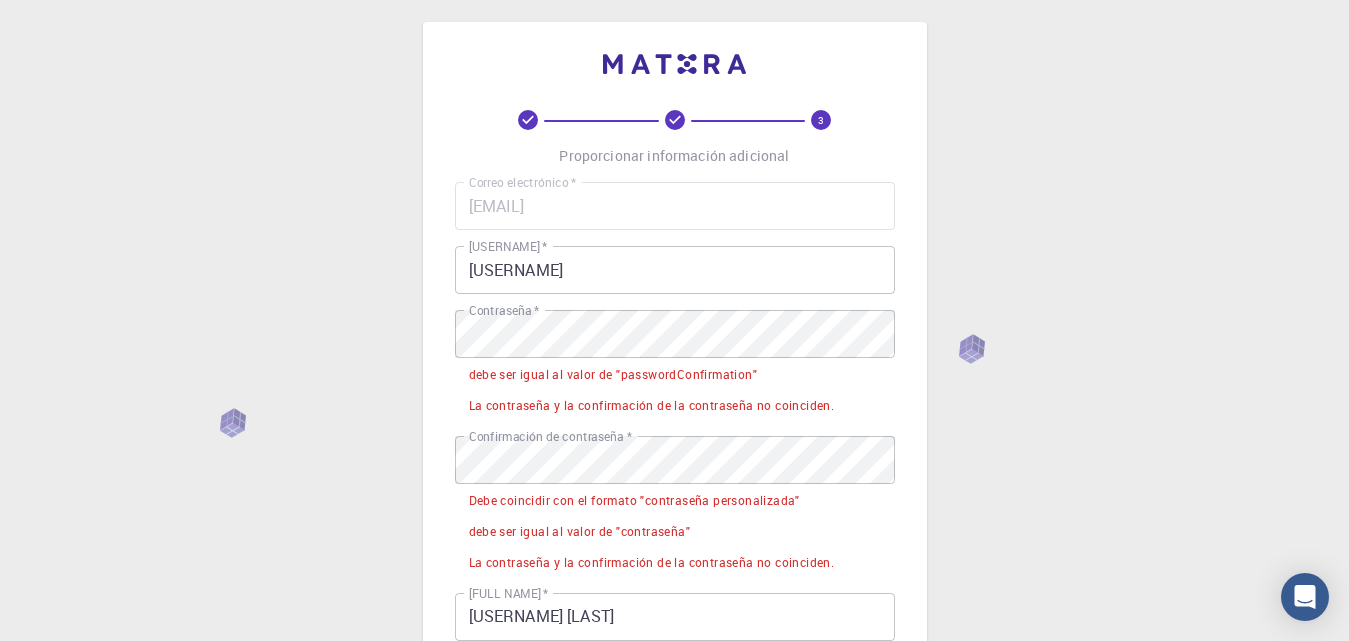 scroll, scrollTop: 0, scrollLeft: 0, axis: both 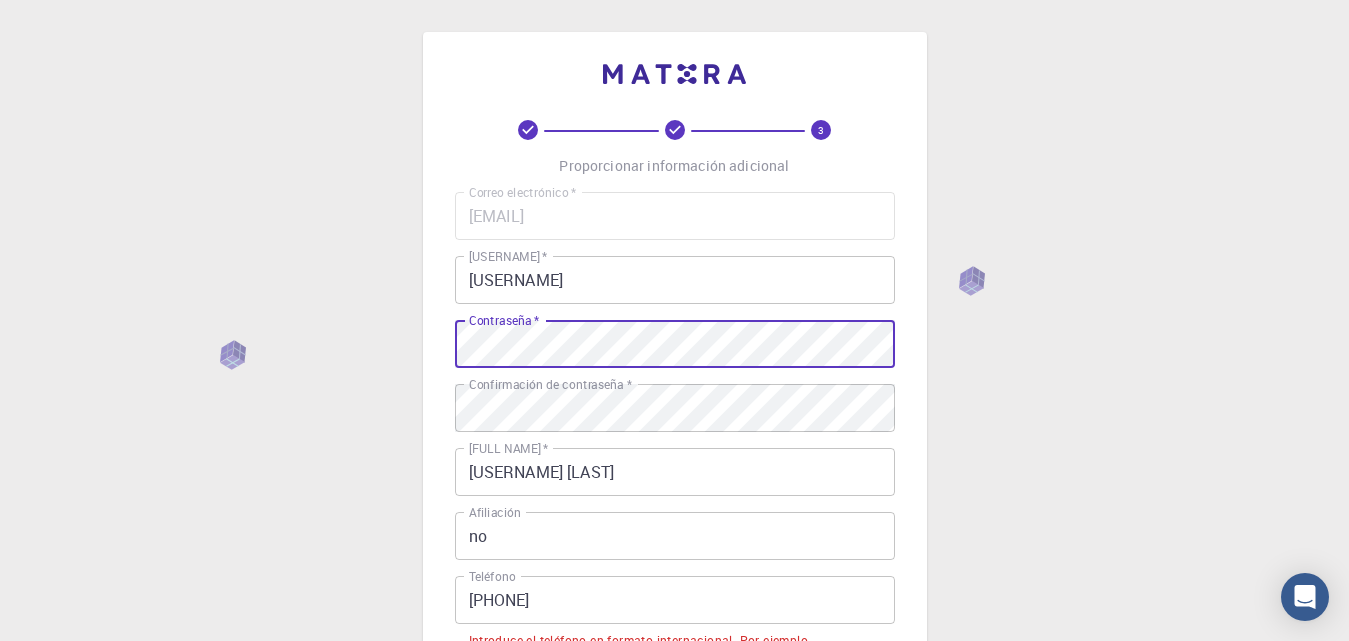 click on "REGISTRO" at bounding box center (675, 829) 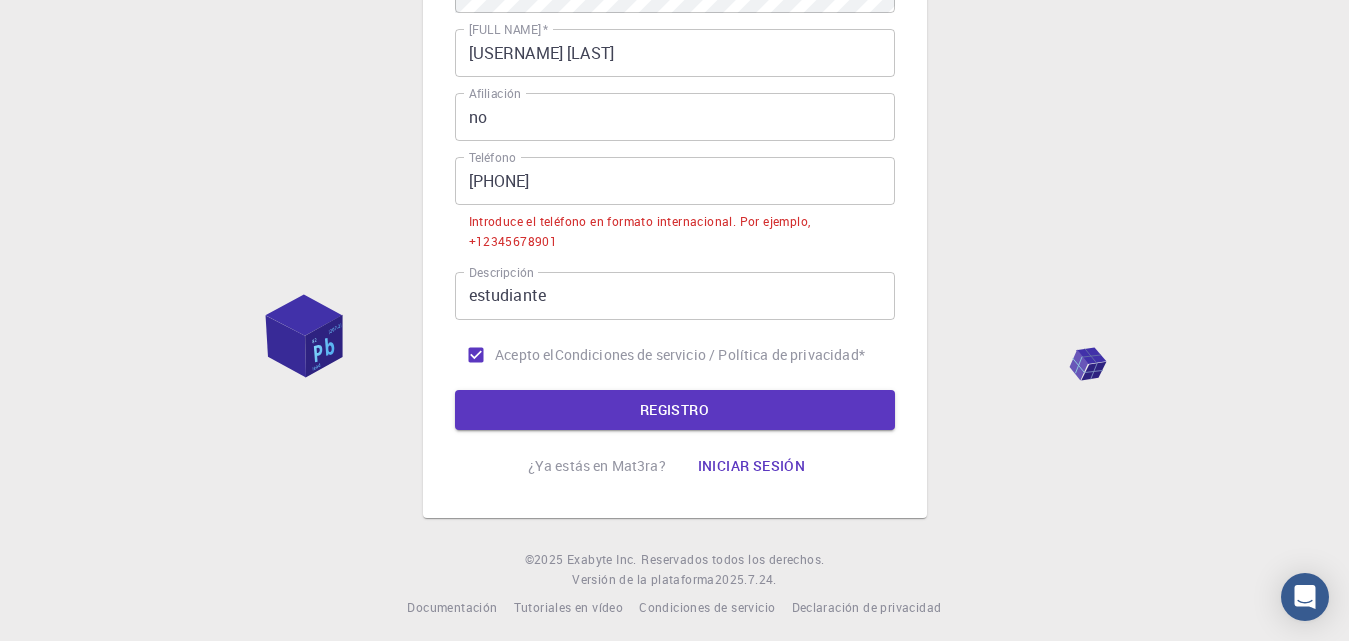 scroll, scrollTop: 428, scrollLeft: 0, axis: vertical 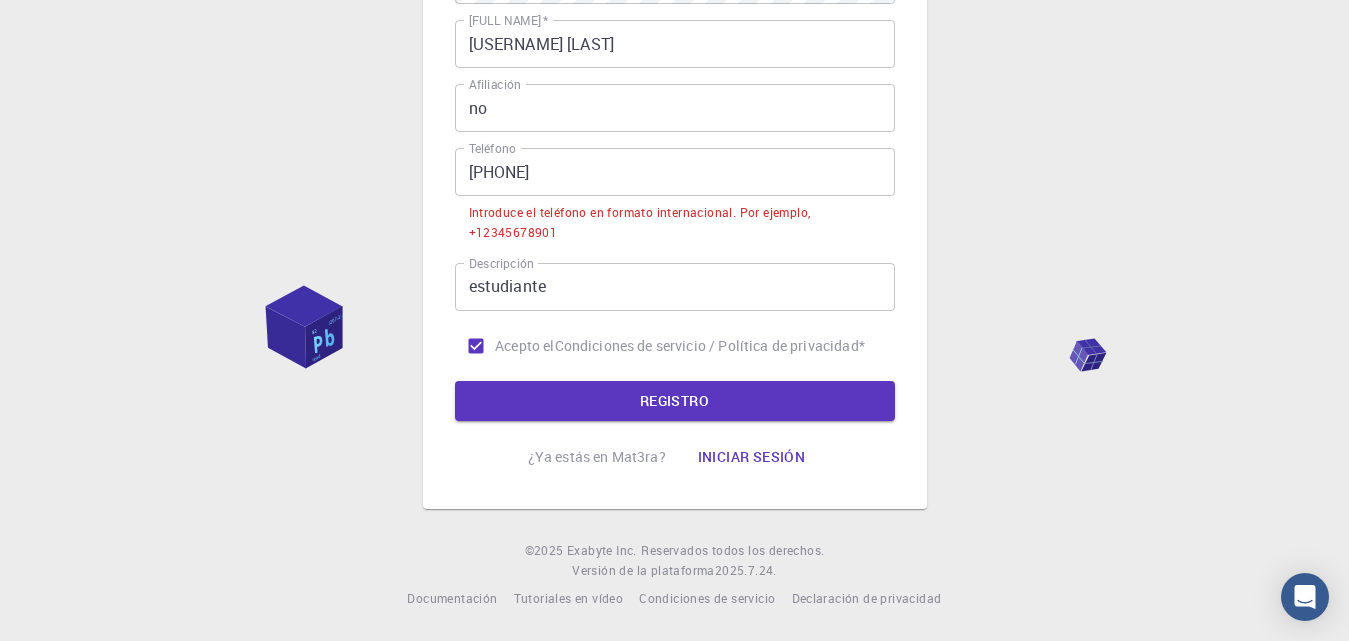 click on "[PHONE]" at bounding box center [675, 172] 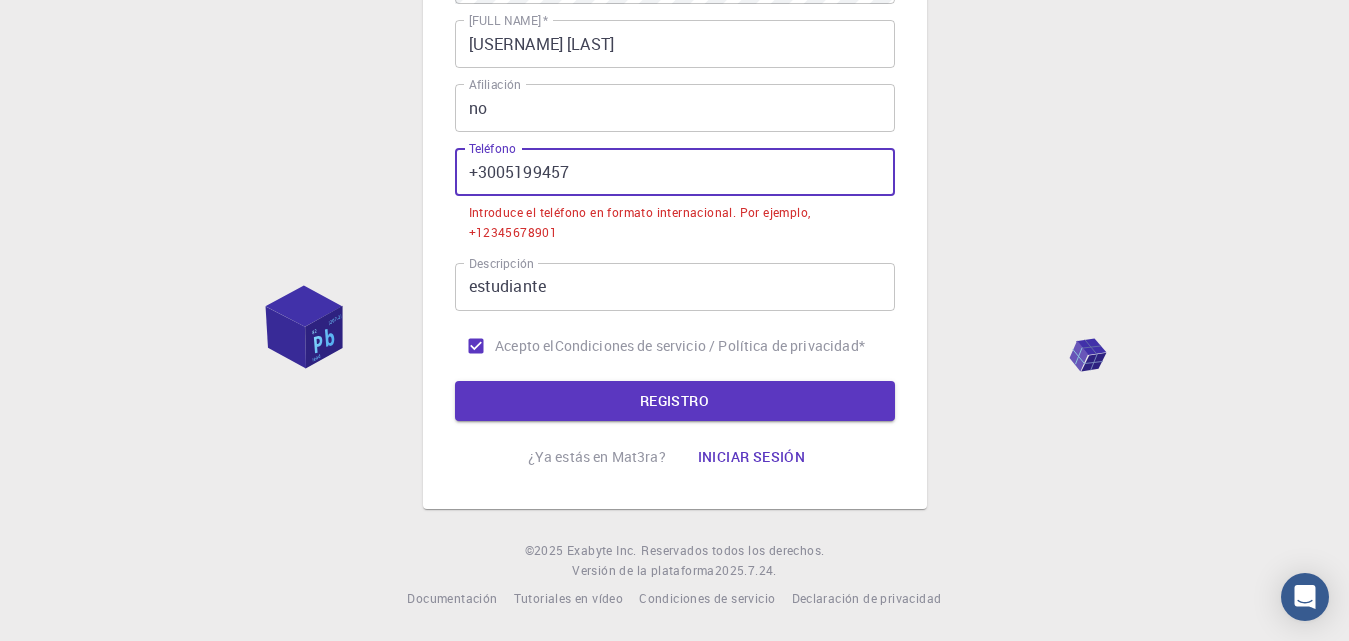 scroll, scrollTop: 377, scrollLeft: 0, axis: vertical 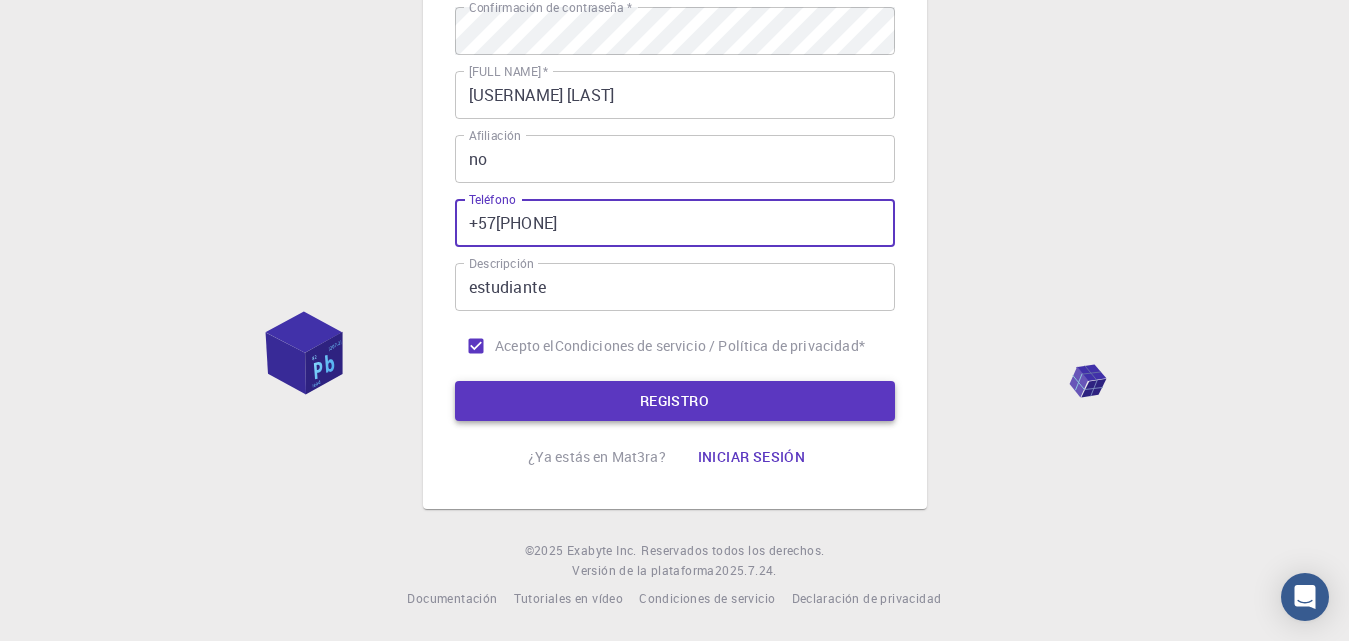type on "+57[PHONE]" 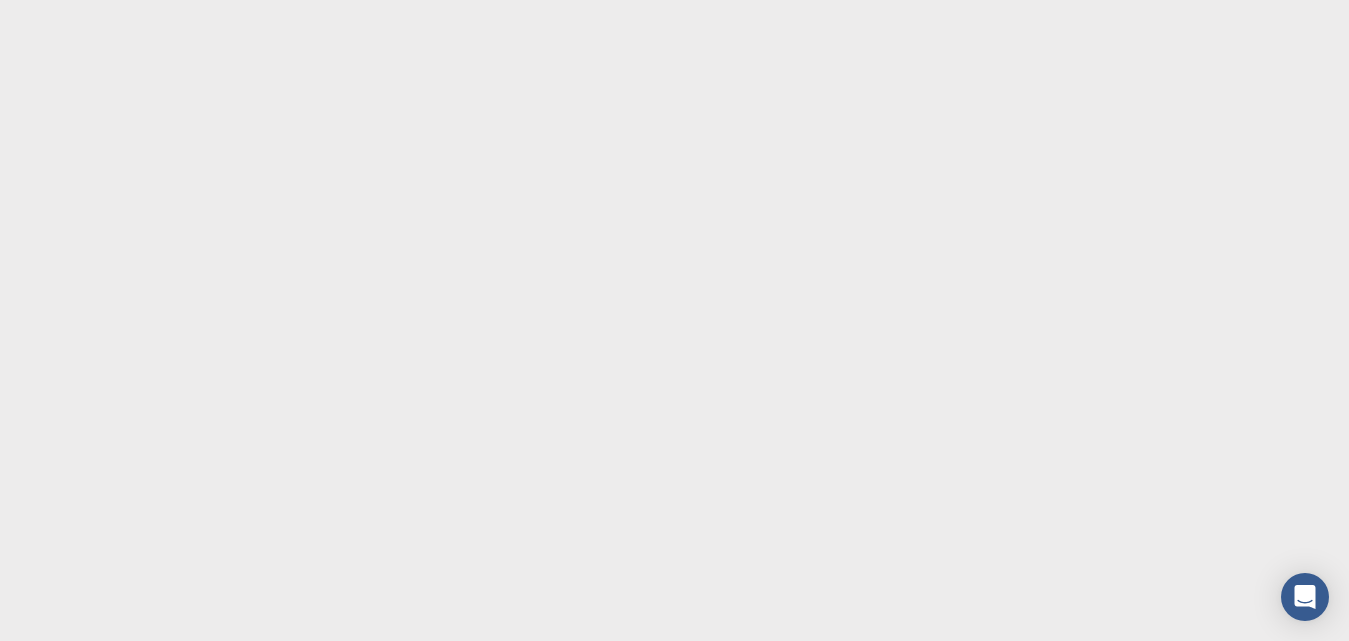 scroll, scrollTop: 0, scrollLeft: 0, axis: both 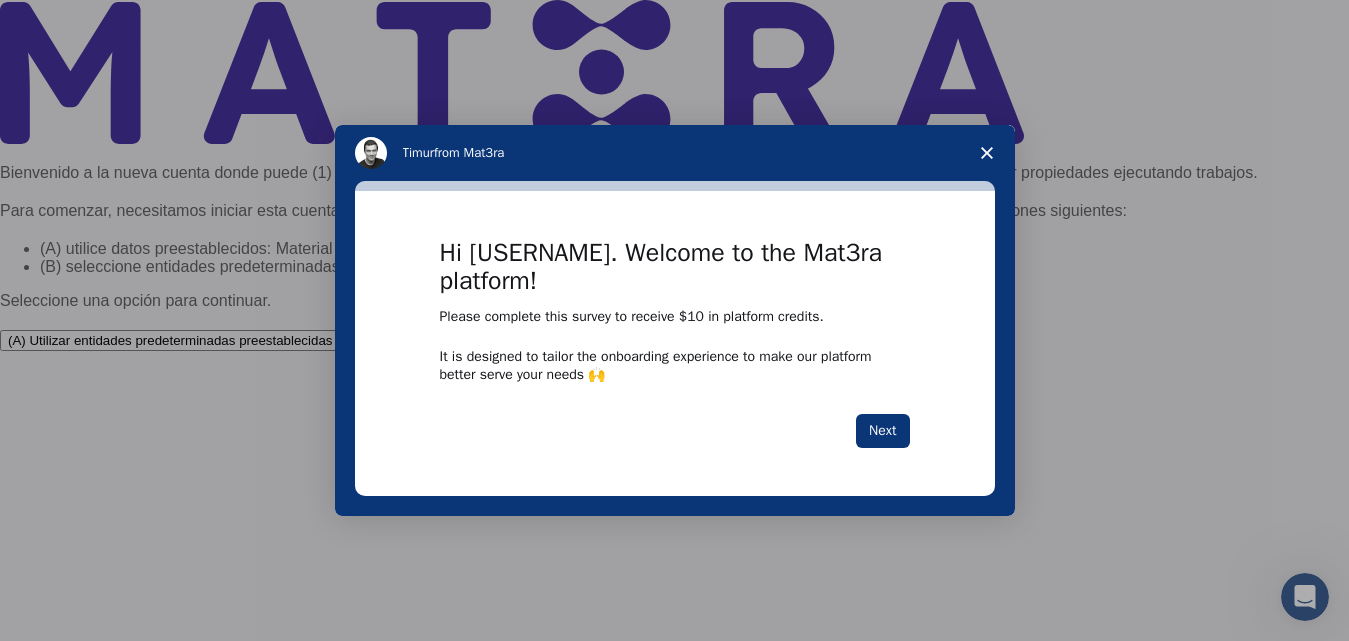 click at bounding box center [674, 320] 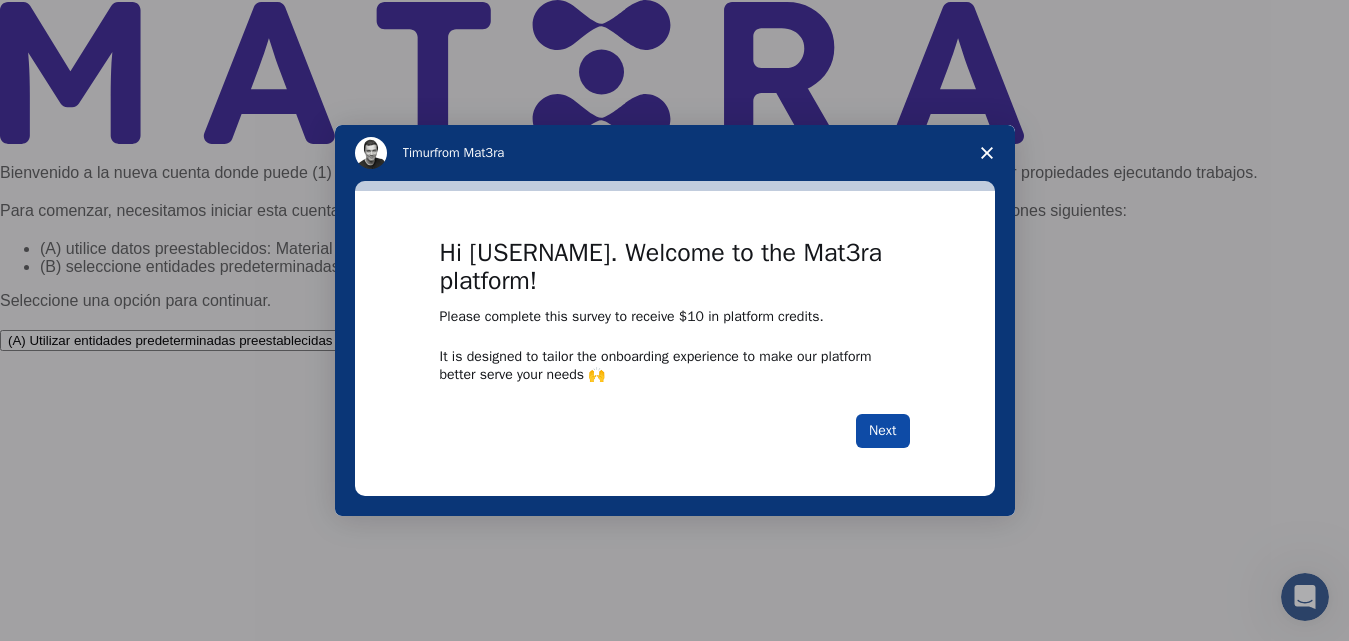 click on "Next" at bounding box center [882, 431] 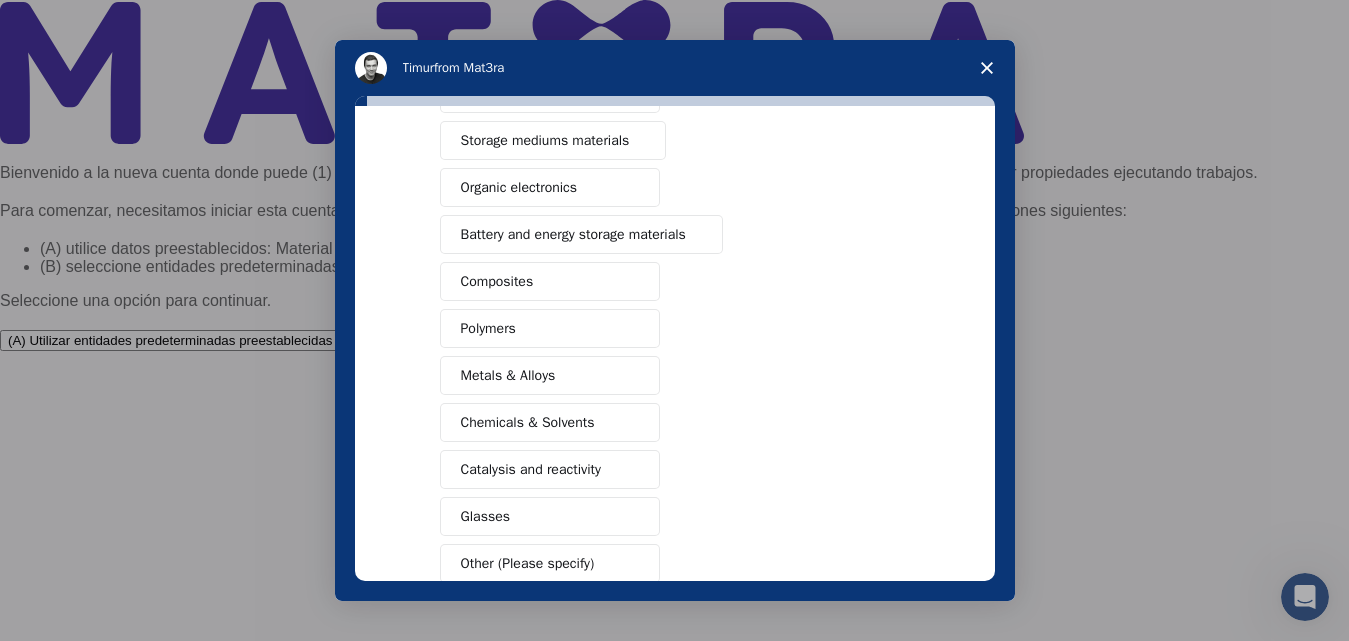 scroll, scrollTop: 222, scrollLeft: 0, axis: vertical 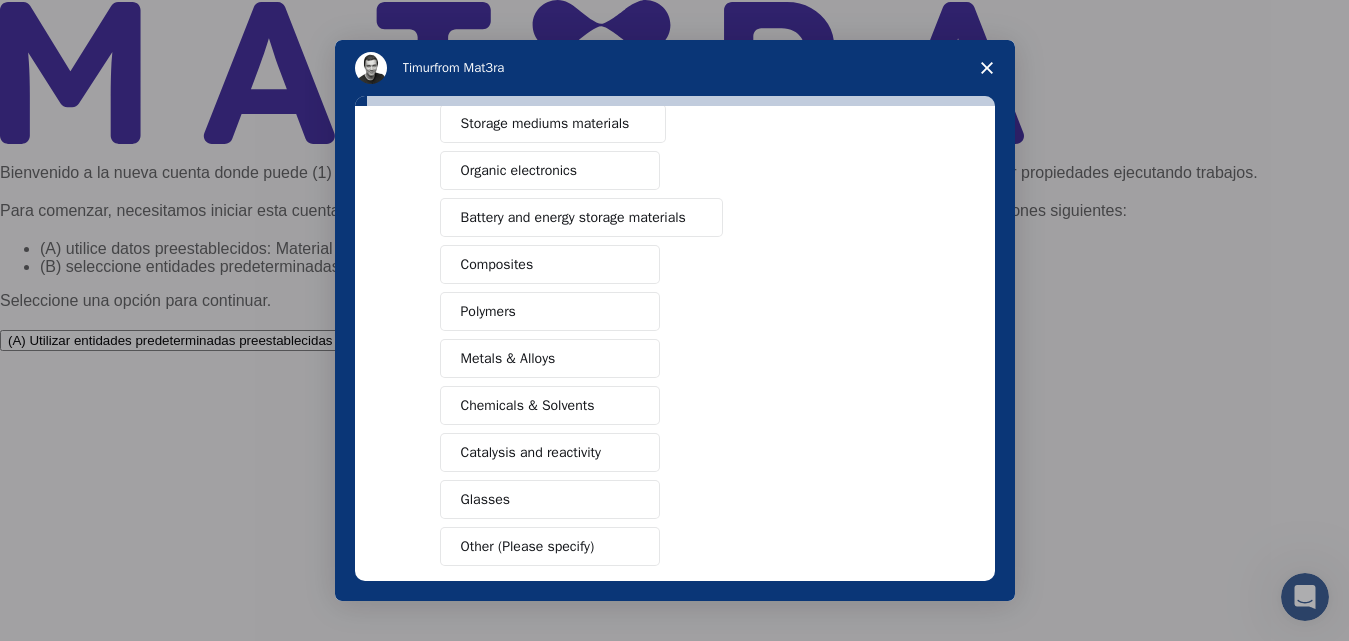 click on "What type(s) of materials are you interested in? Semiconductors Solar energy materials Storage mediums materials Organic electronics Battery and energy storage materials Composites Polymers Metals & Alloys Chemicals & Solvents Catalysis and reactivity Glasses Other (Please specify) Next" at bounding box center [675, 348] 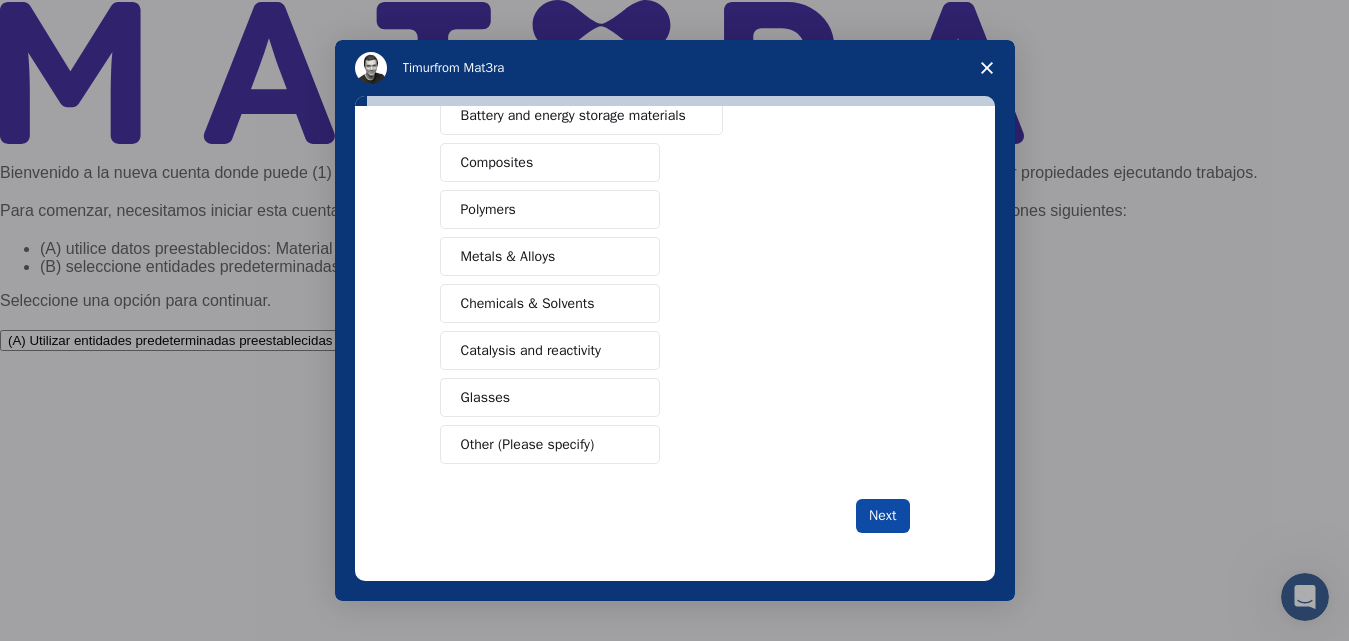 click on "Next" at bounding box center [882, 516] 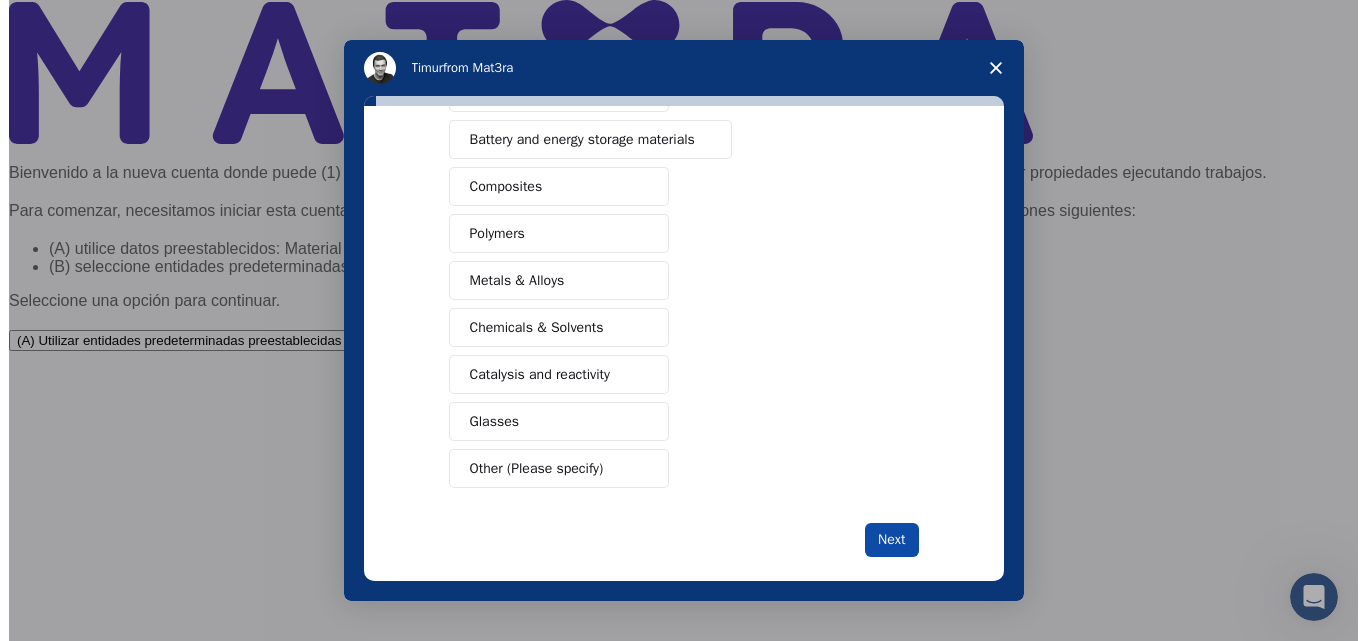 scroll, scrollTop: 231, scrollLeft: 0, axis: vertical 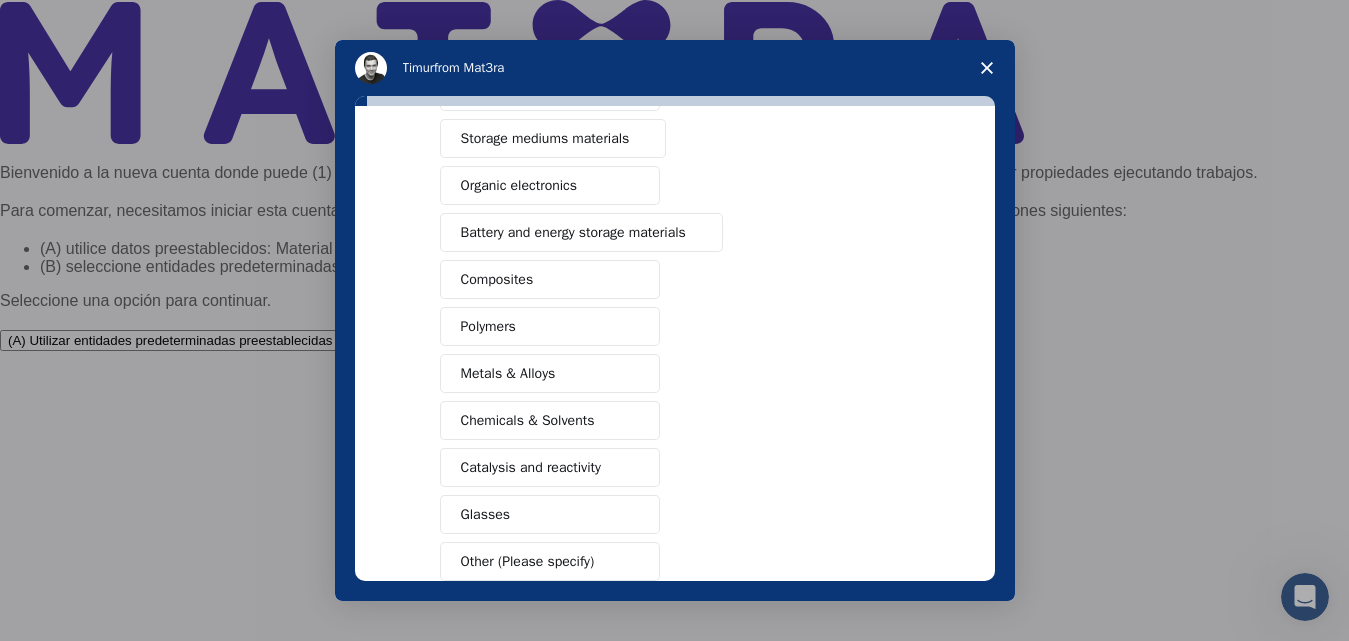 click 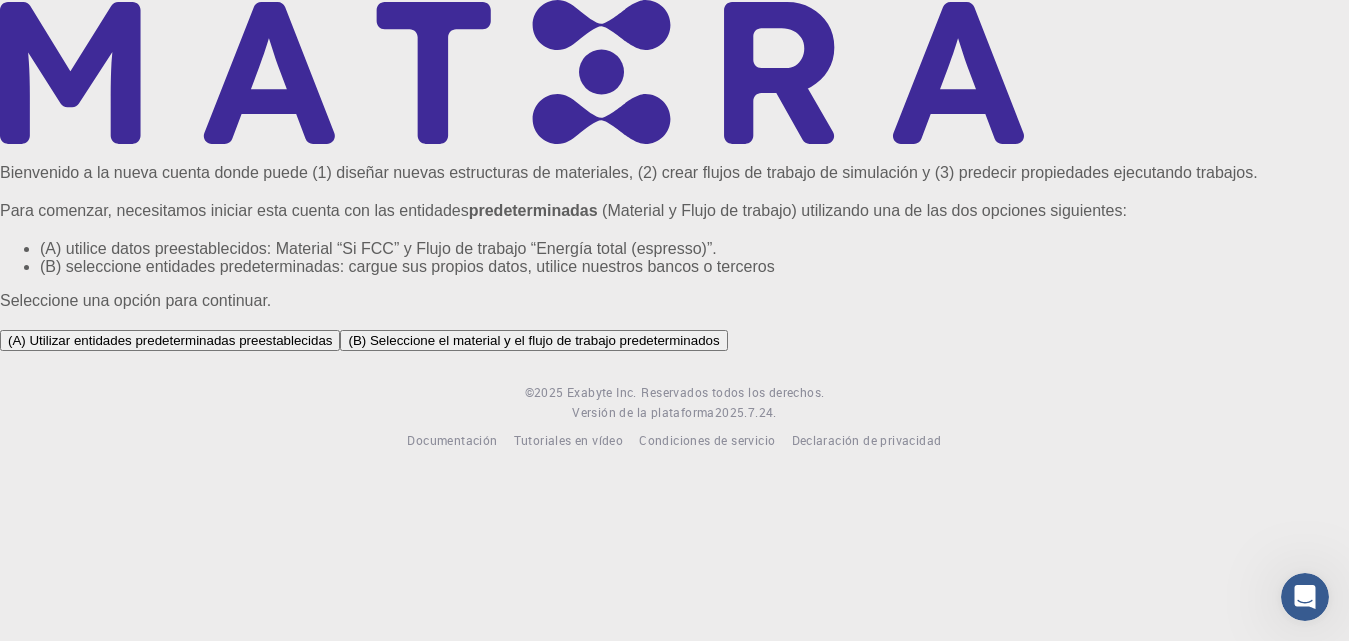click on "(A) Utilizar entidades predeterminadas preestablecidas" at bounding box center (170, 340) 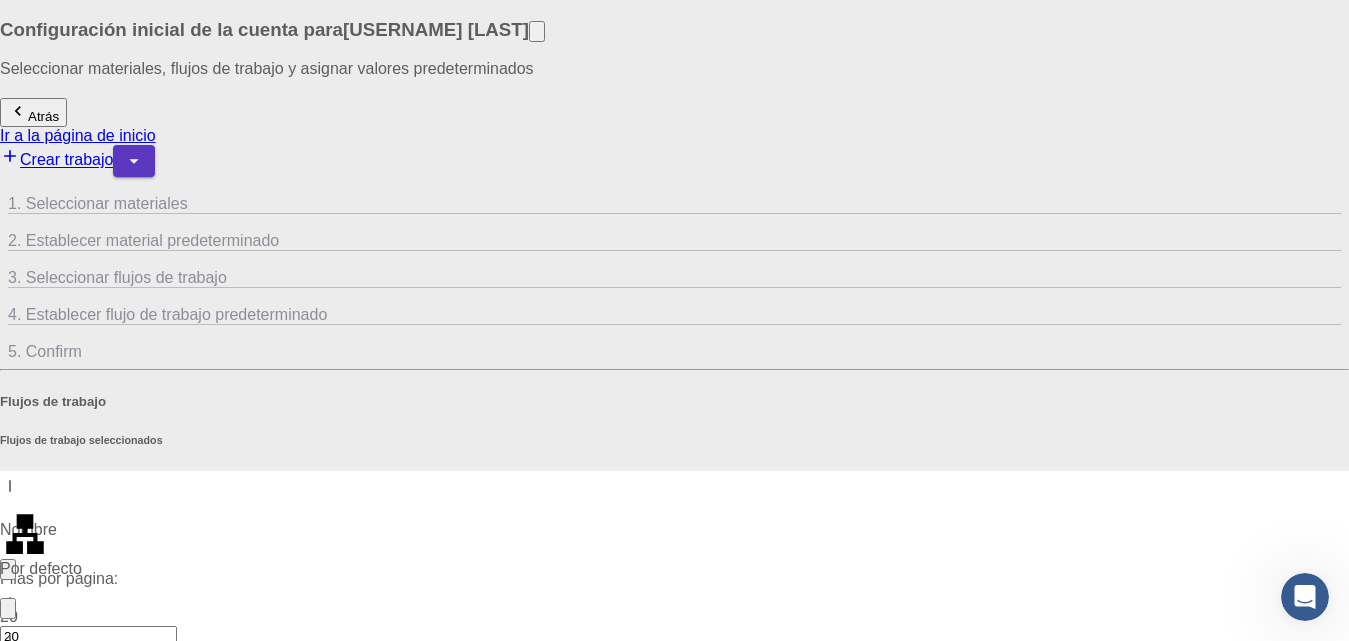 click on "Crear trabajo" at bounding box center [66, 160] 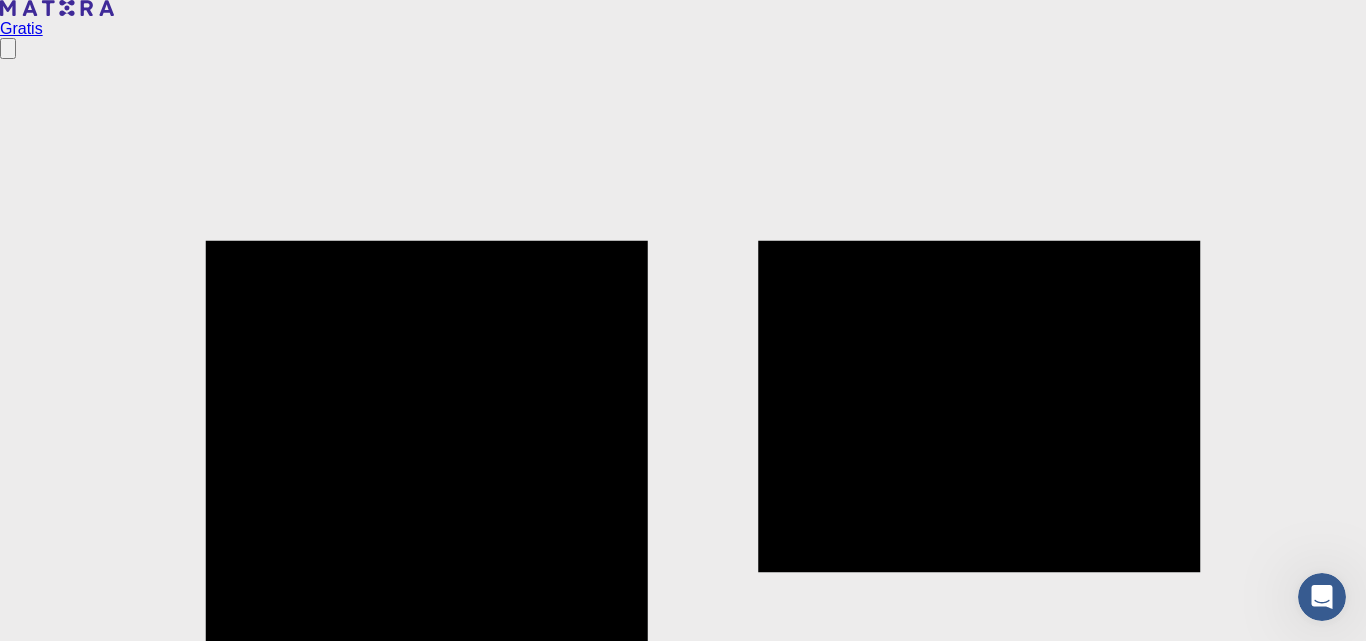 click on "Cargas externas" at bounding box center (98, 20683) 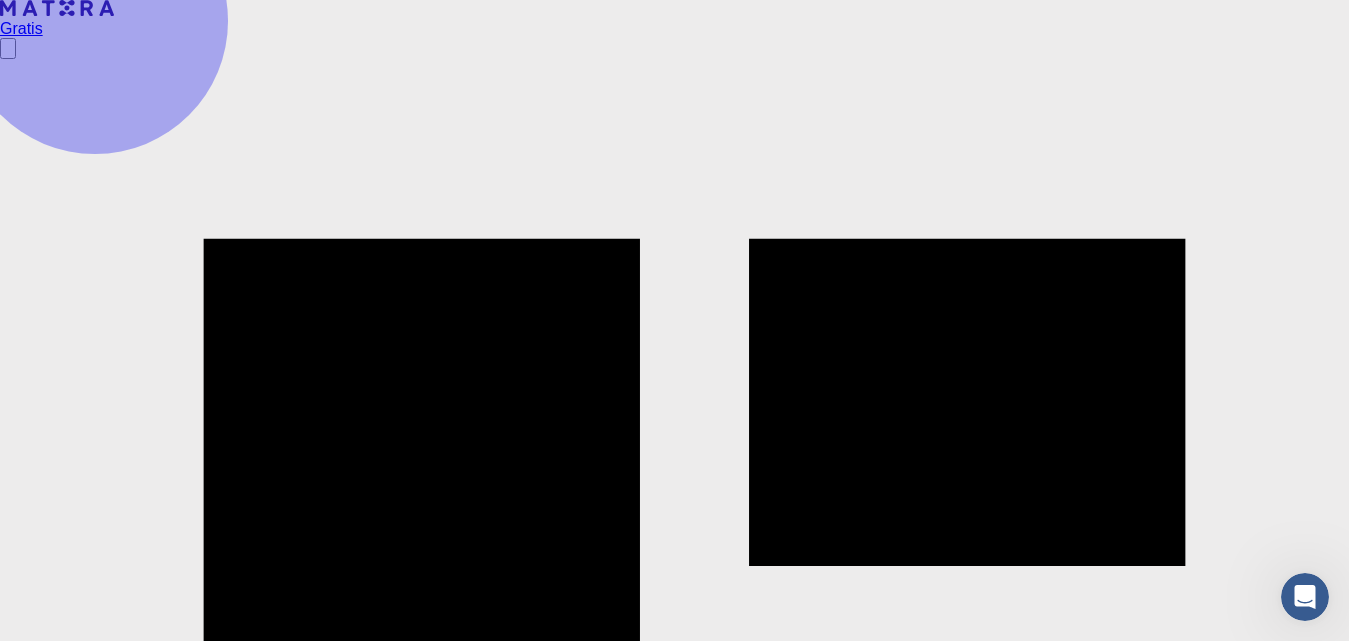 click on "Panel" at bounding box center [694, 1413] 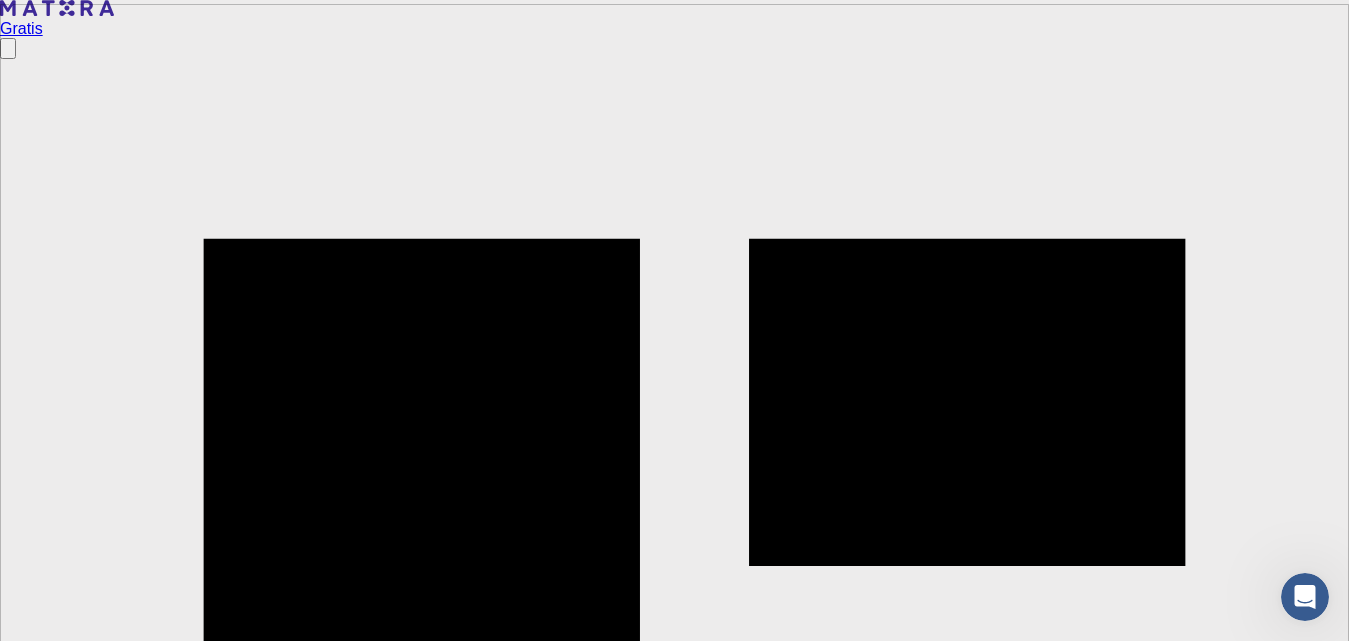click on "Crear" at bounding box center [694, 3446] 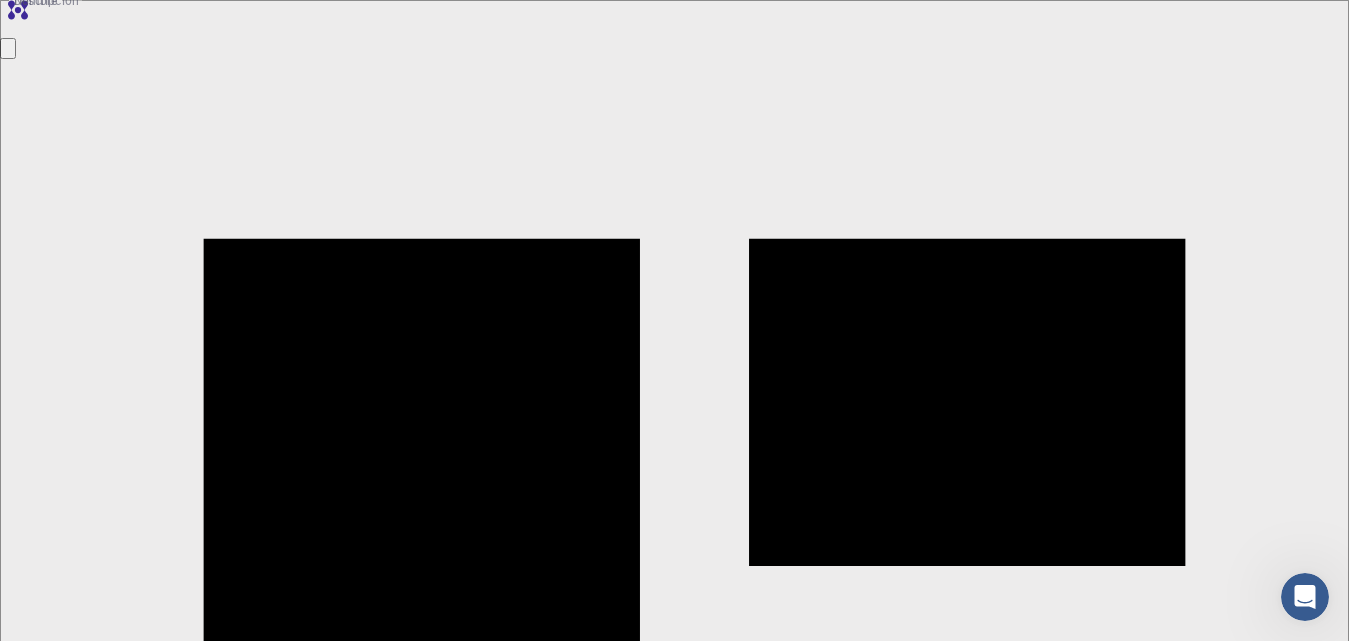 click on "Nombre" at bounding box center (688, 55523) 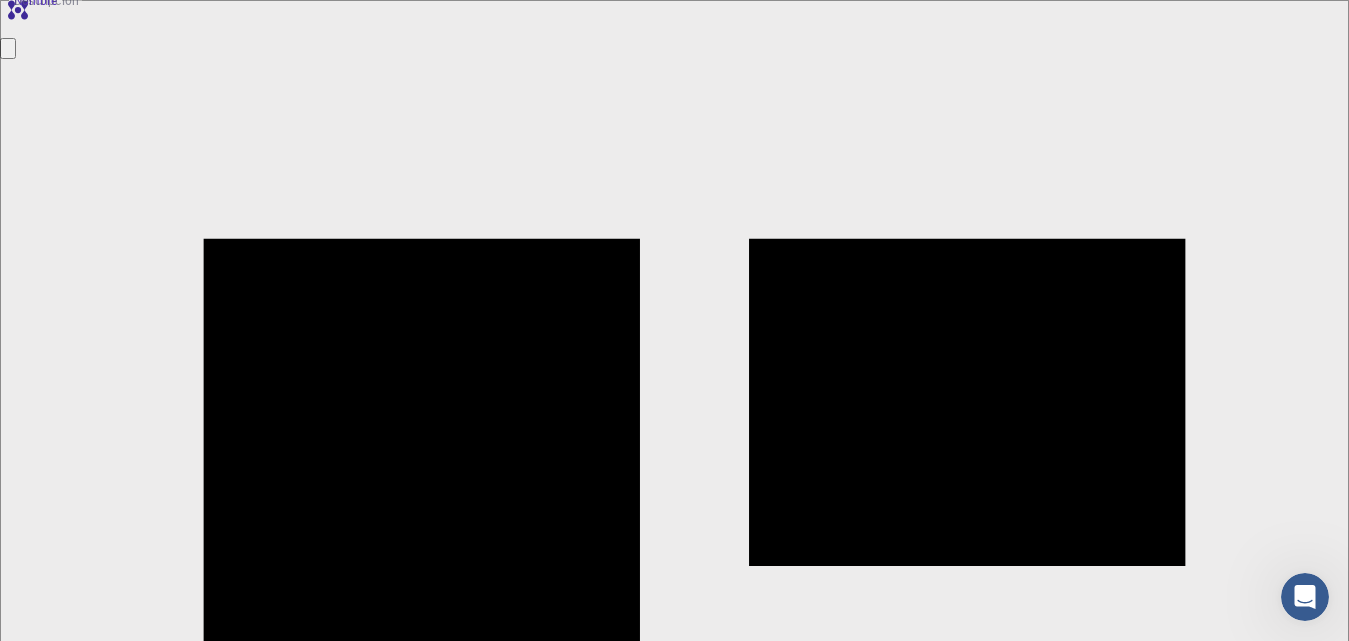 type on "inventarios" 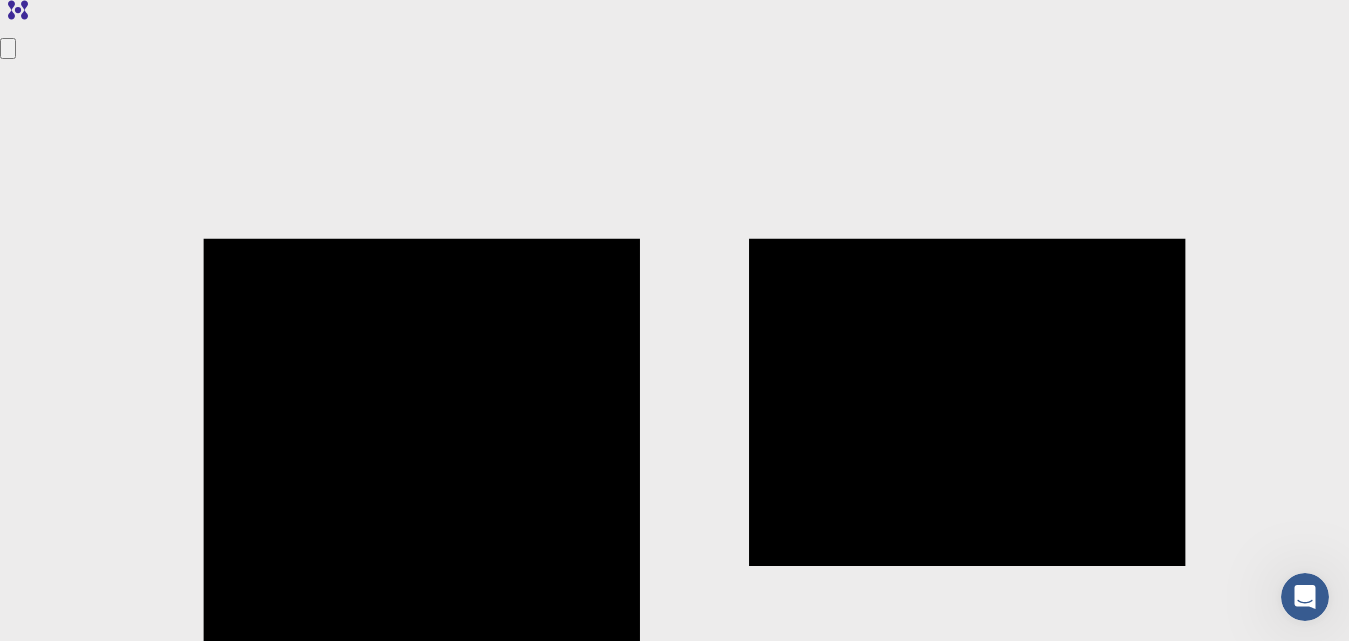 click on "0" at bounding box center (232, 54041) 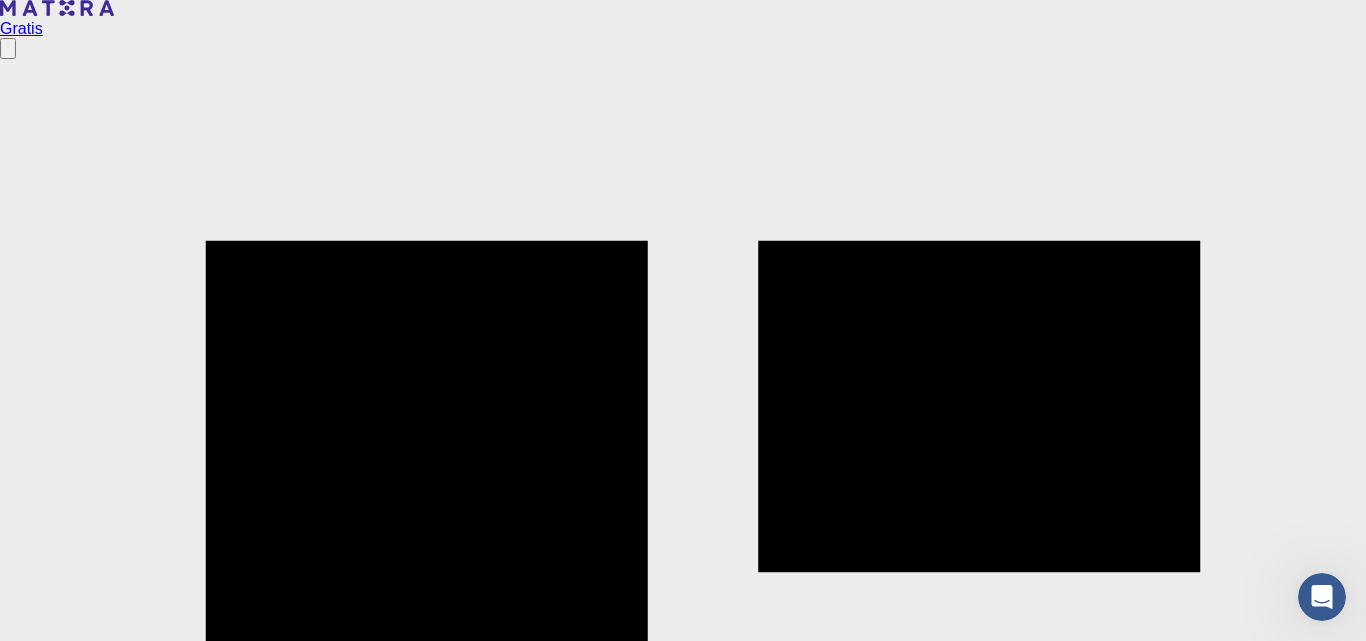 click on "Dropbox" at bounding box center [703, 12466] 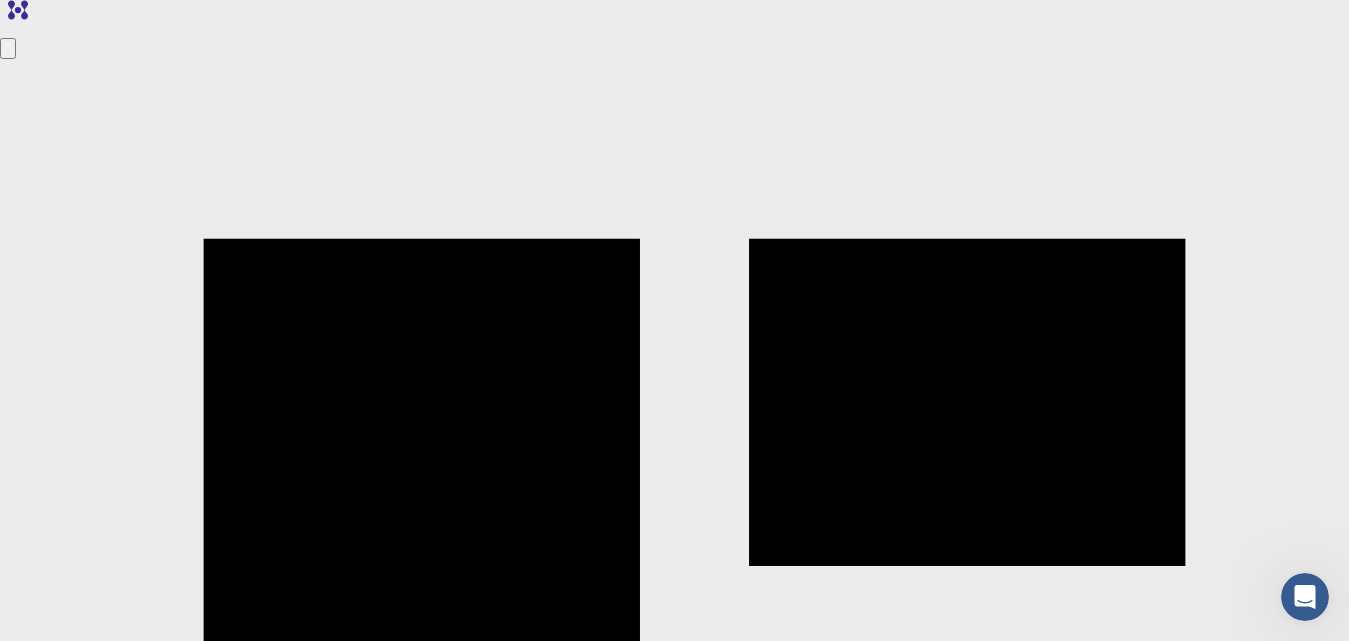click 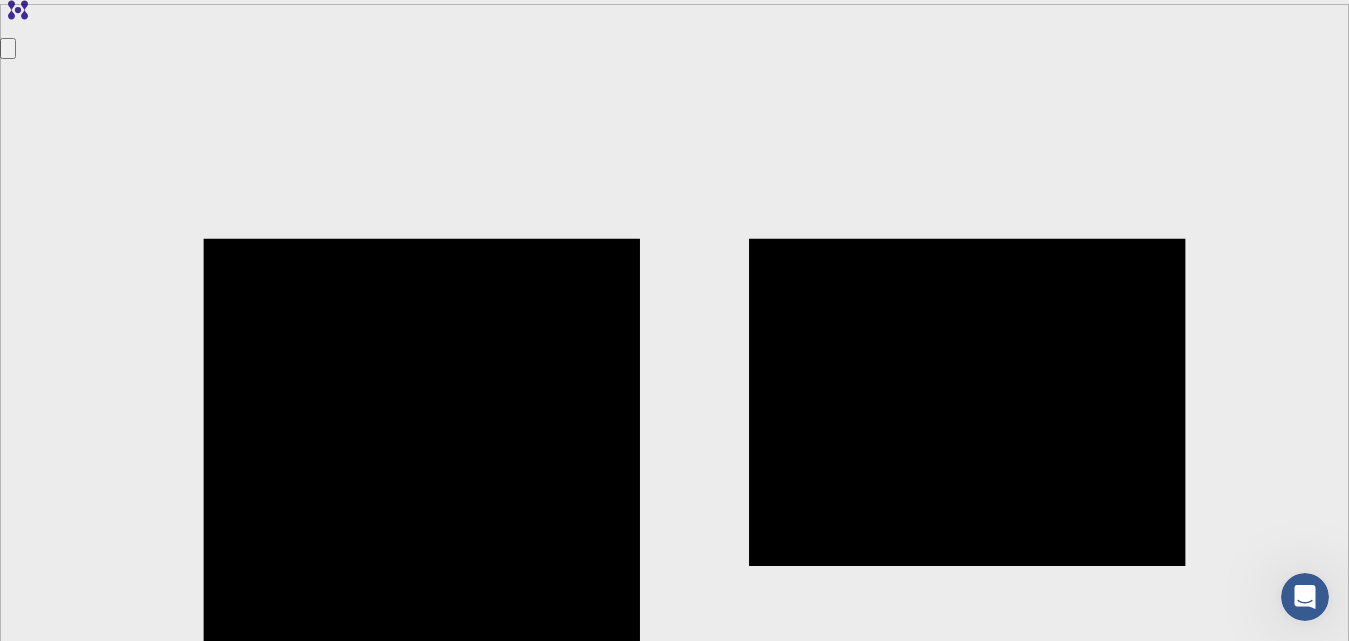 click at bounding box center (688, 45950) 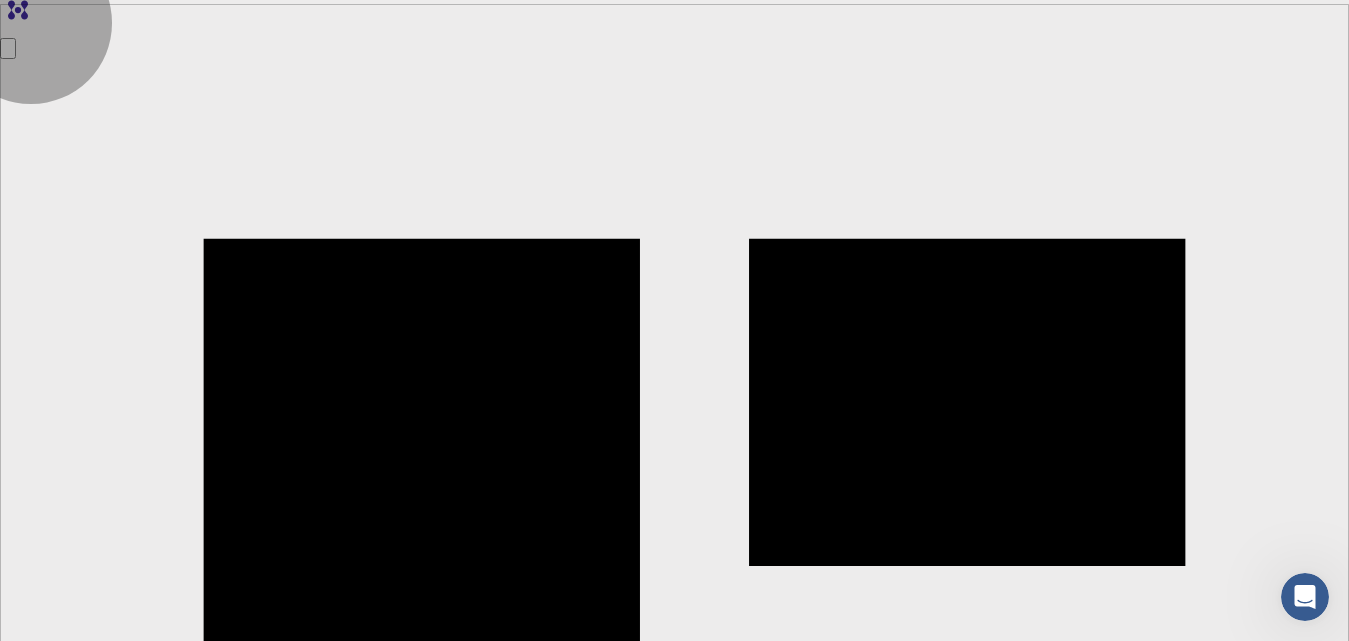 click on "Entregar" at bounding box center (139, 45997) 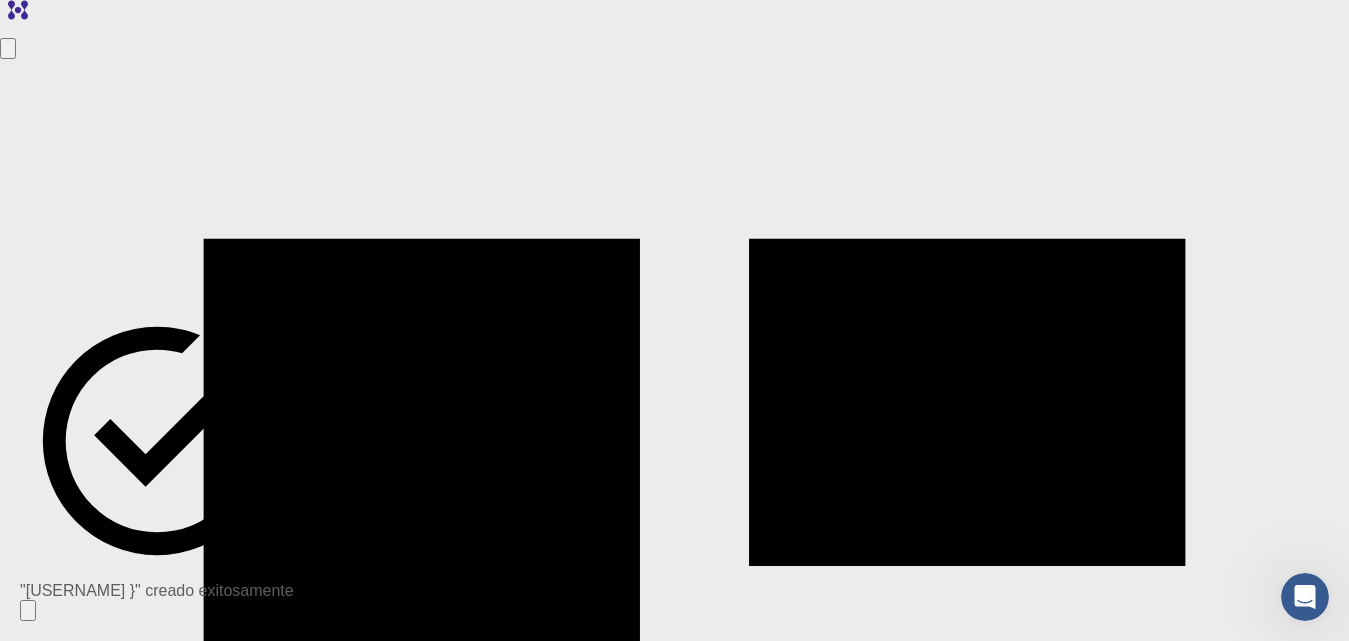 click on "/dropbox/[PERSONAL_DATA]/[PERSONAL_DATA] /" at bounding box center [385, 44088] 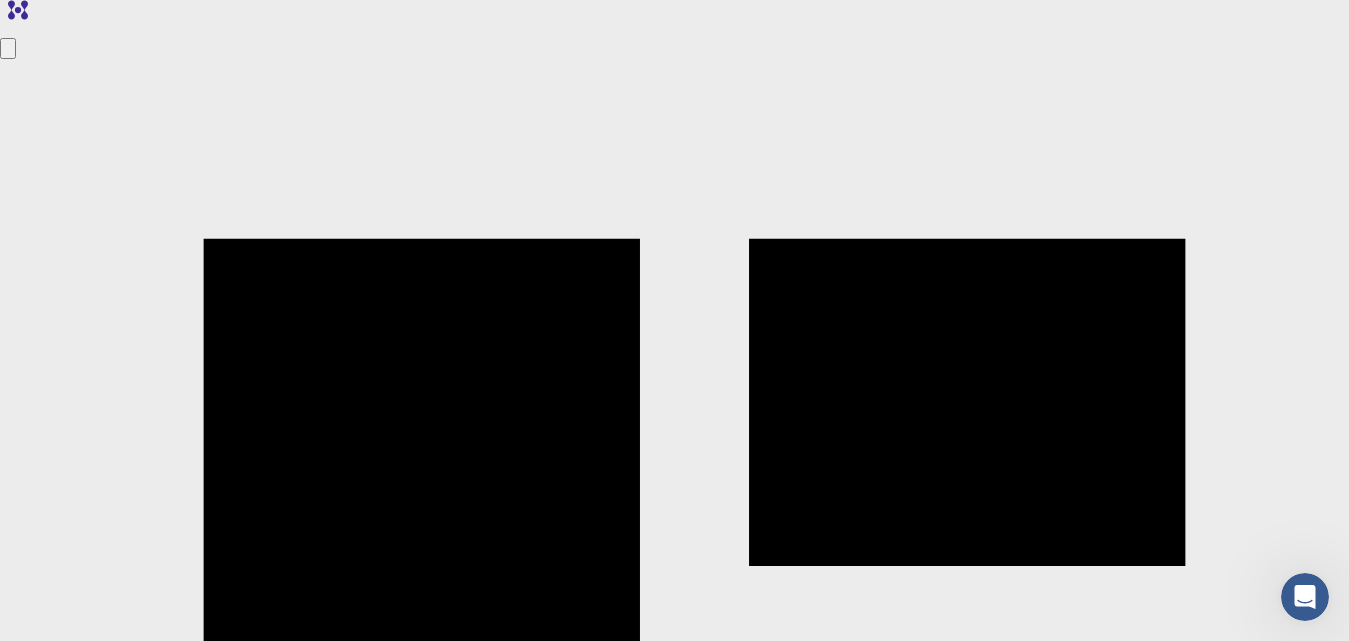 click on "/dropbox/[PERSONAL_DATA]/[PERSONAL_DATA] /" at bounding box center [312, 44093] 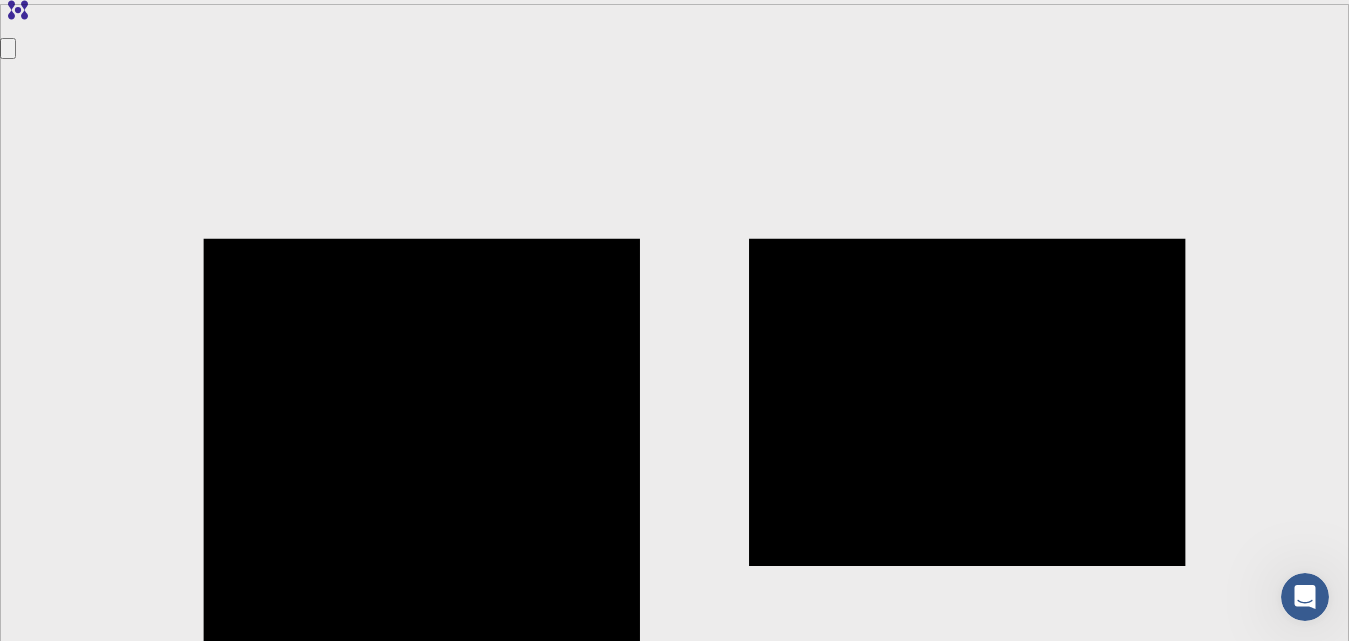 click on "Cancelar" at bounding box center (53, 45743) 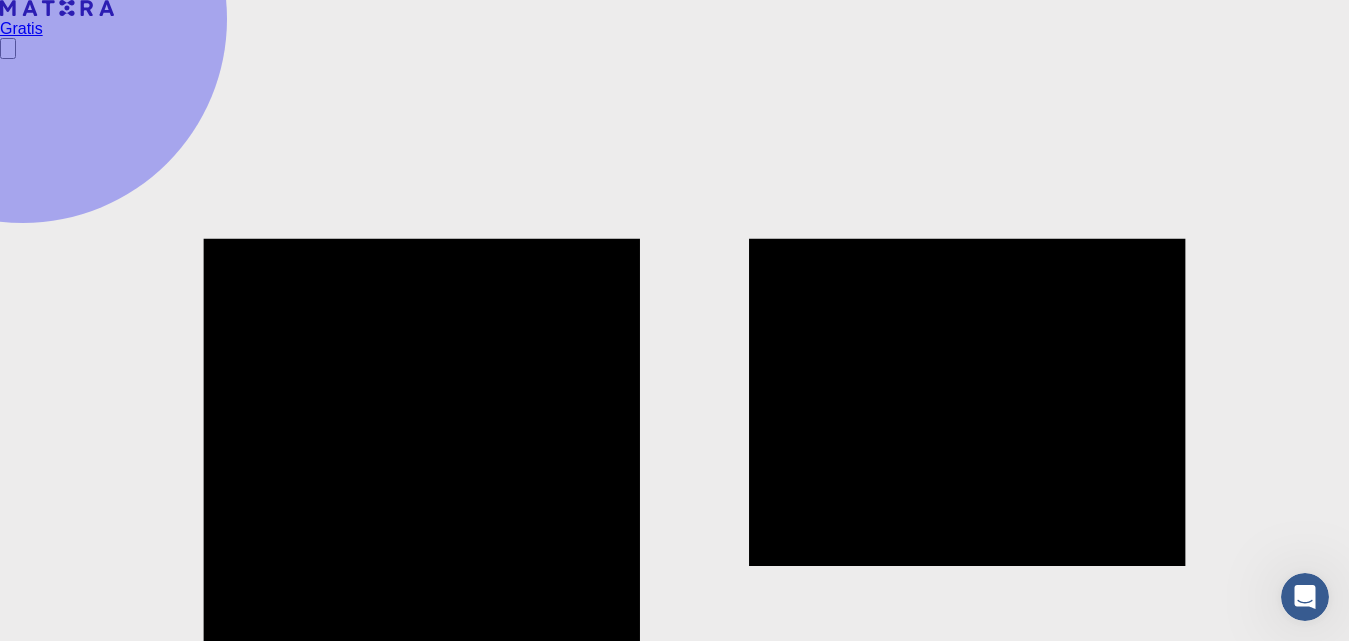 click 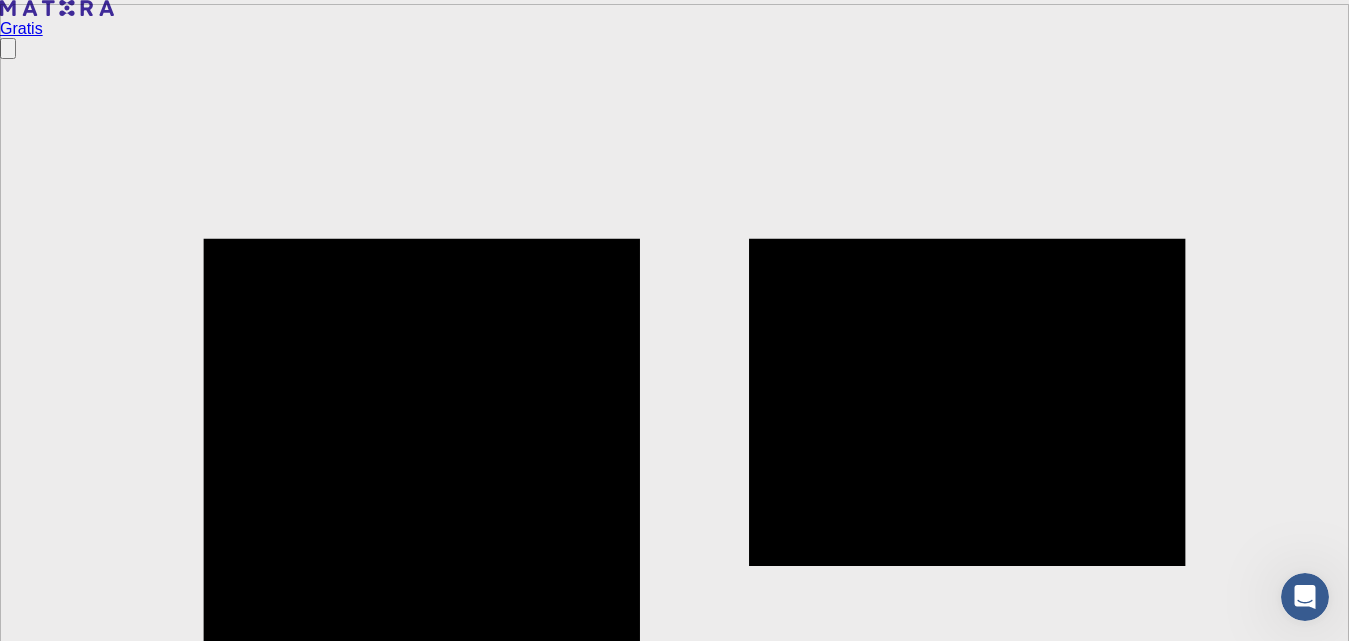 click on "Crear" at bounding box center [694, 3446] 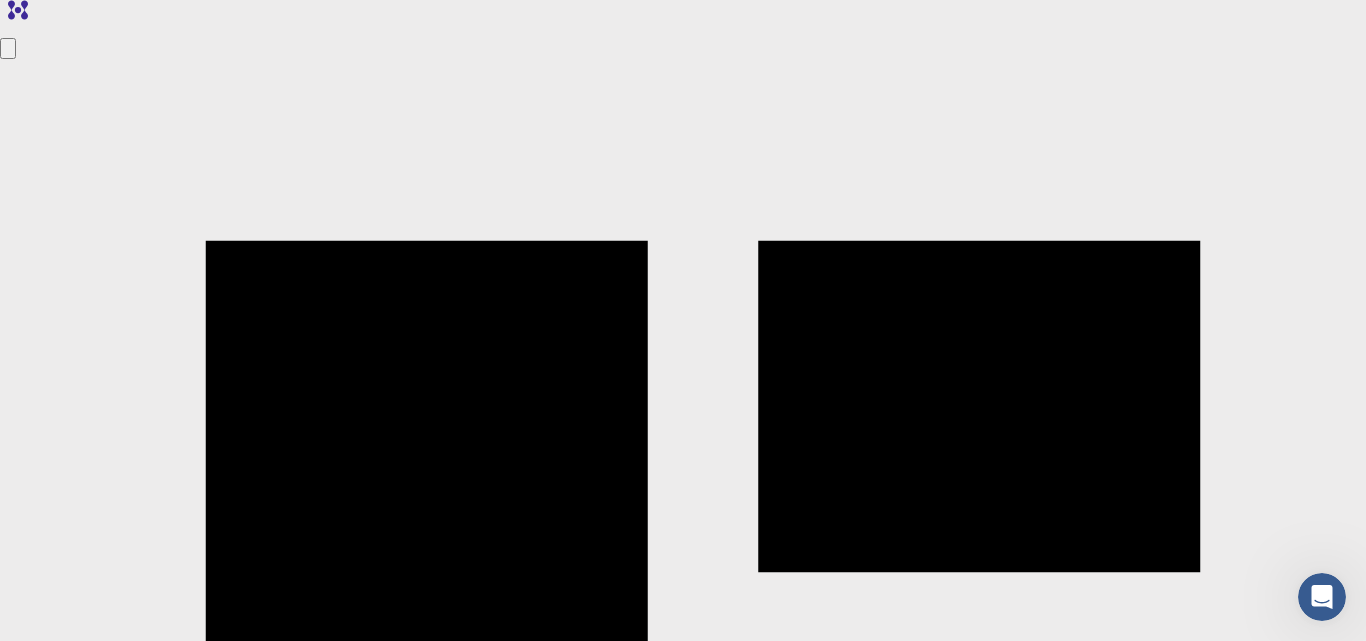 click on "Si el problema persiste, contacte con nuestro equipo de soporte para obtener ayuda." at bounding box center (216, 45682) 